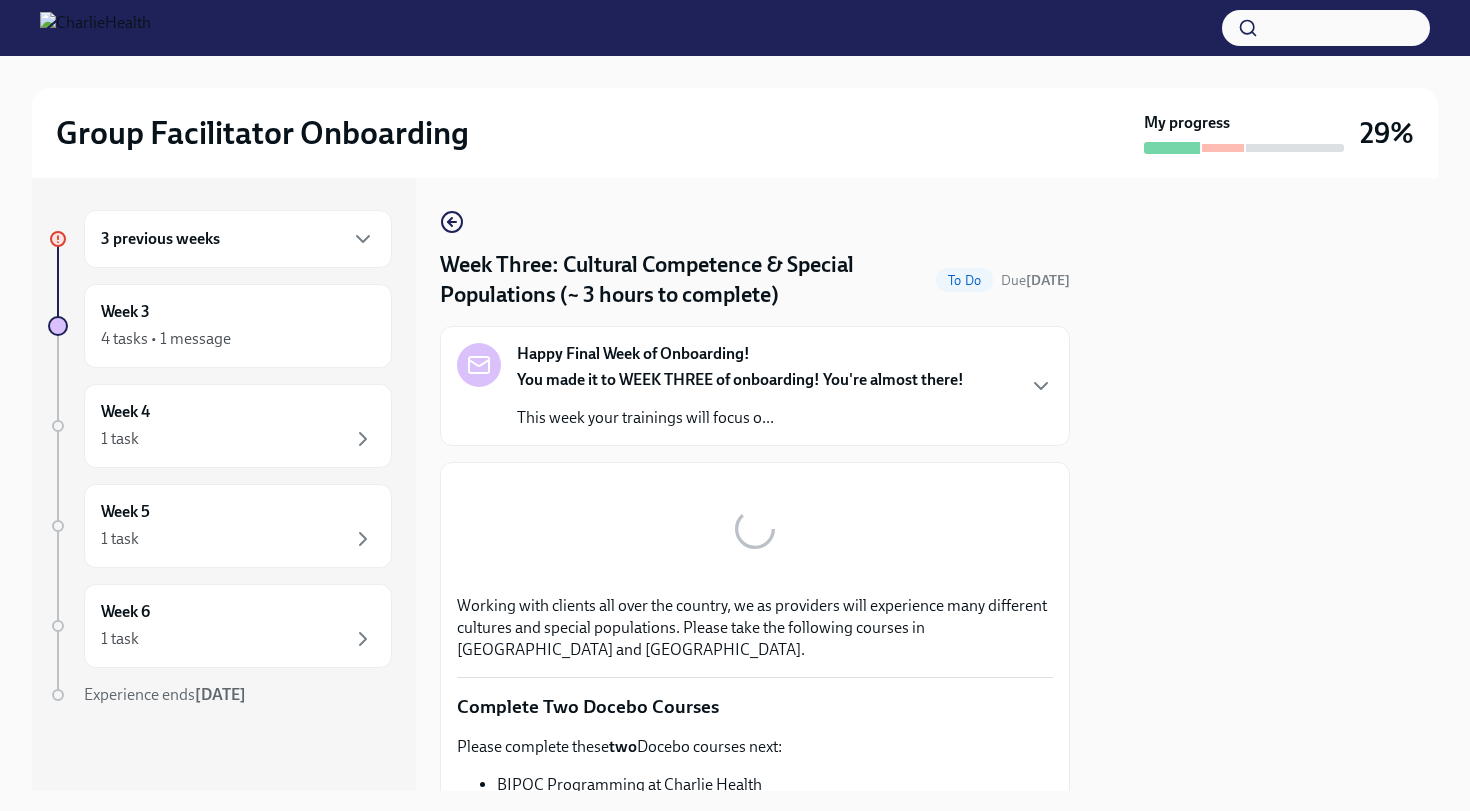 scroll, scrollTop: 0, scrollLeft: 0, axis: both 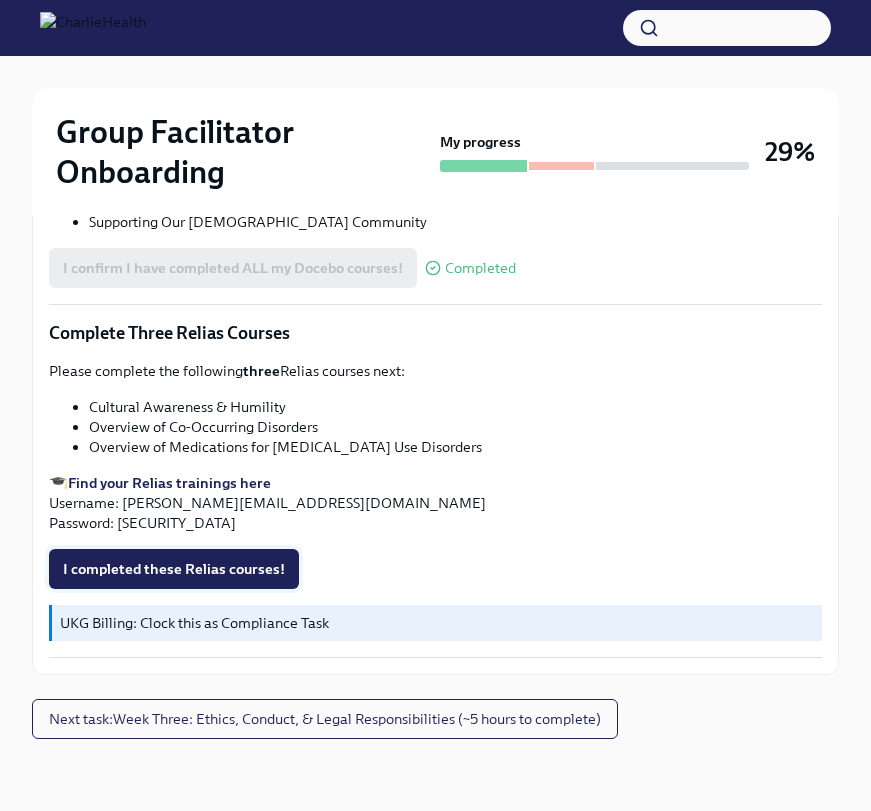 click on "I completed these Relias courses!" at bounding box center [174, 569] 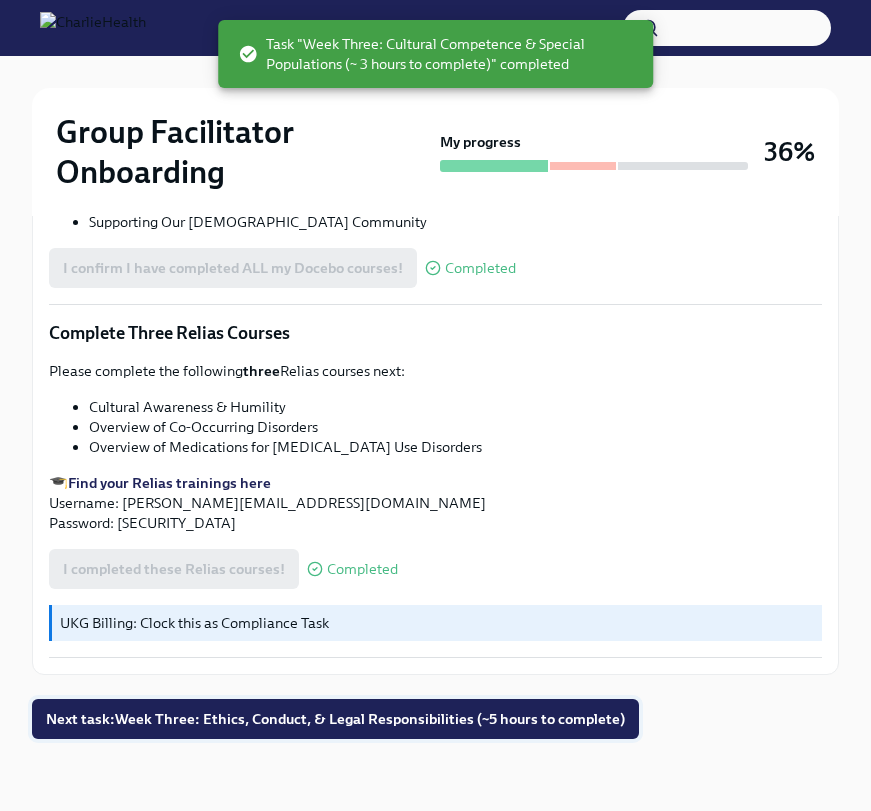 click on "Next task :  Week Three: Ethics, Conduct, & Legal Responsibilities (~5 hours to complete)" at bounding box center (335, 719) 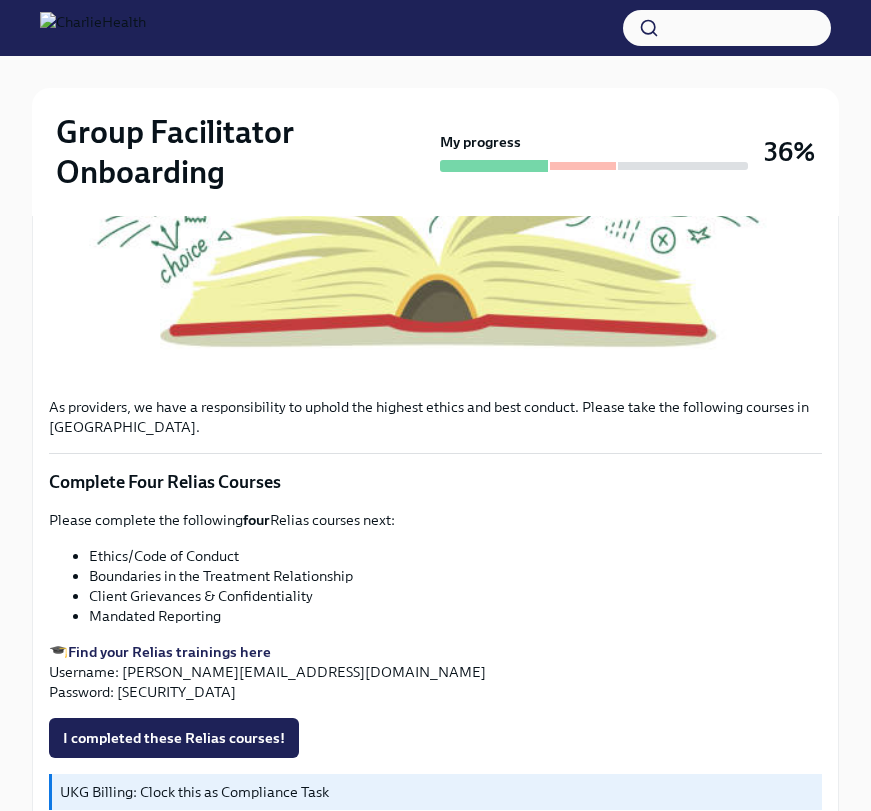 scroll, scrollTop: 756, scrollLeft: 0, axis: vertical 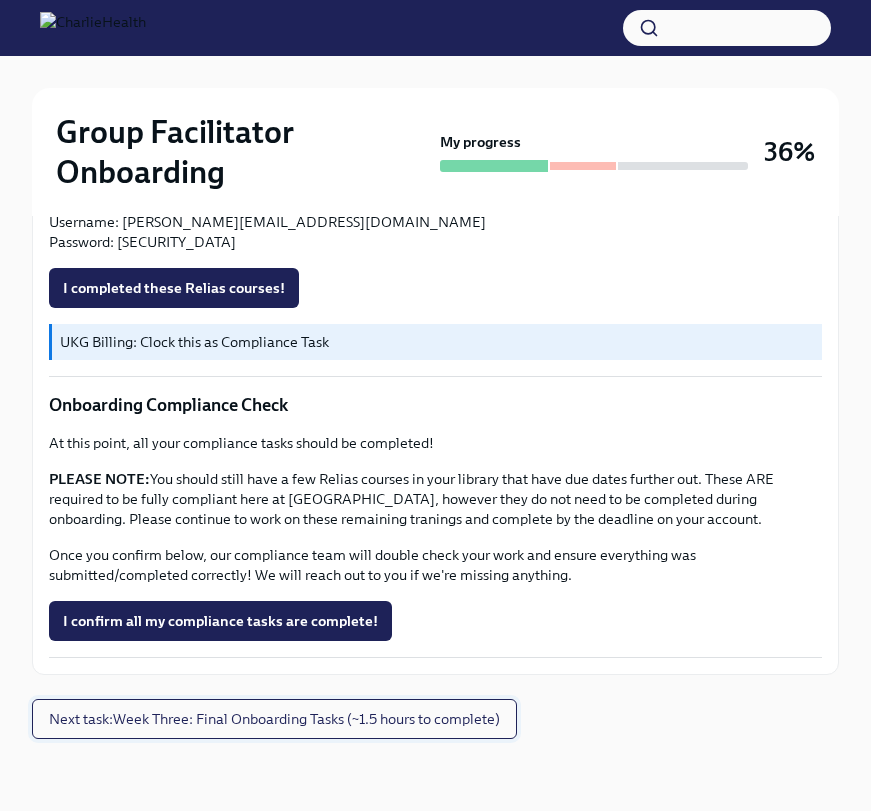 click on "Next task :  Week Three: Final Onboarding Tasks (~1.5 hours to complete)" at bounding box center [274, 719] 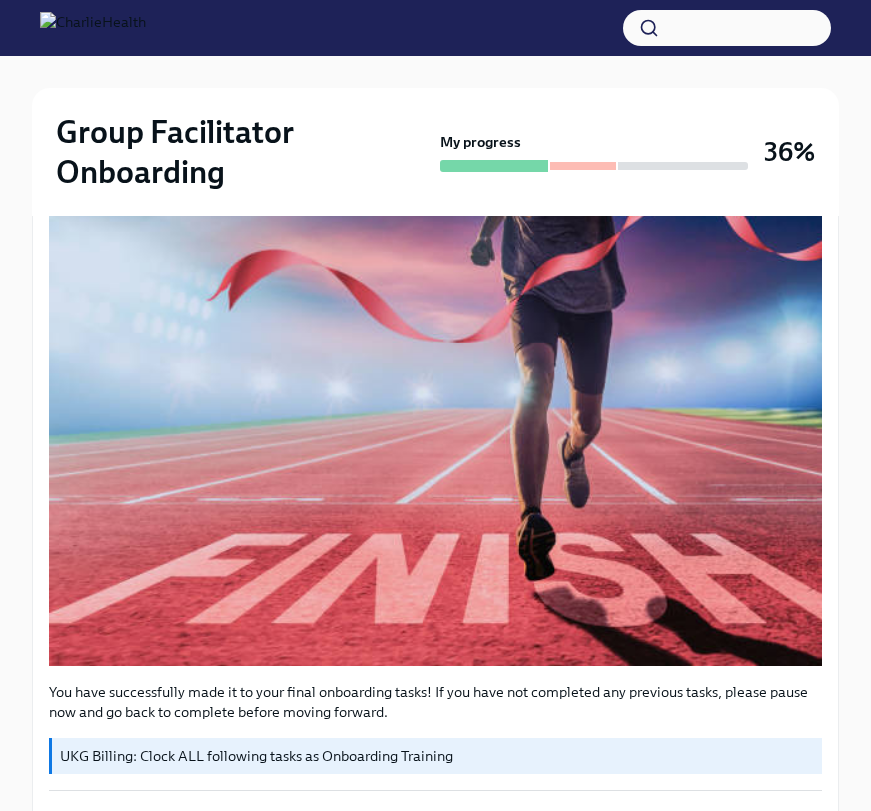 scroll, scrollTop: 23, scrollLeft: 0, axis: vertical 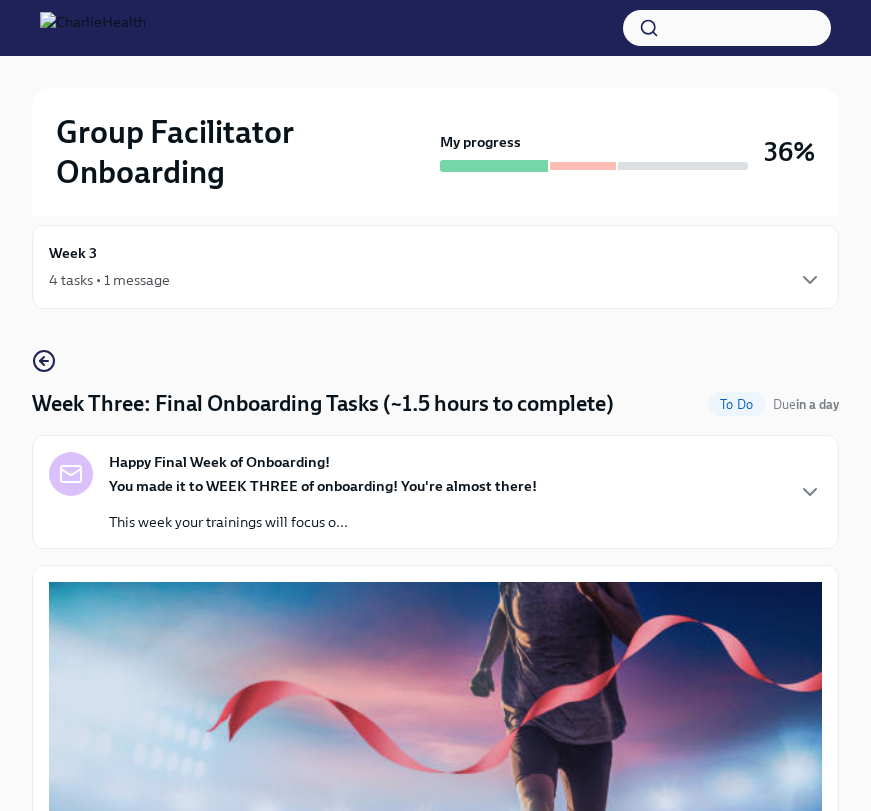 click on "Week 3 4 tasks • 1 message" at bounding box center [435, 267] 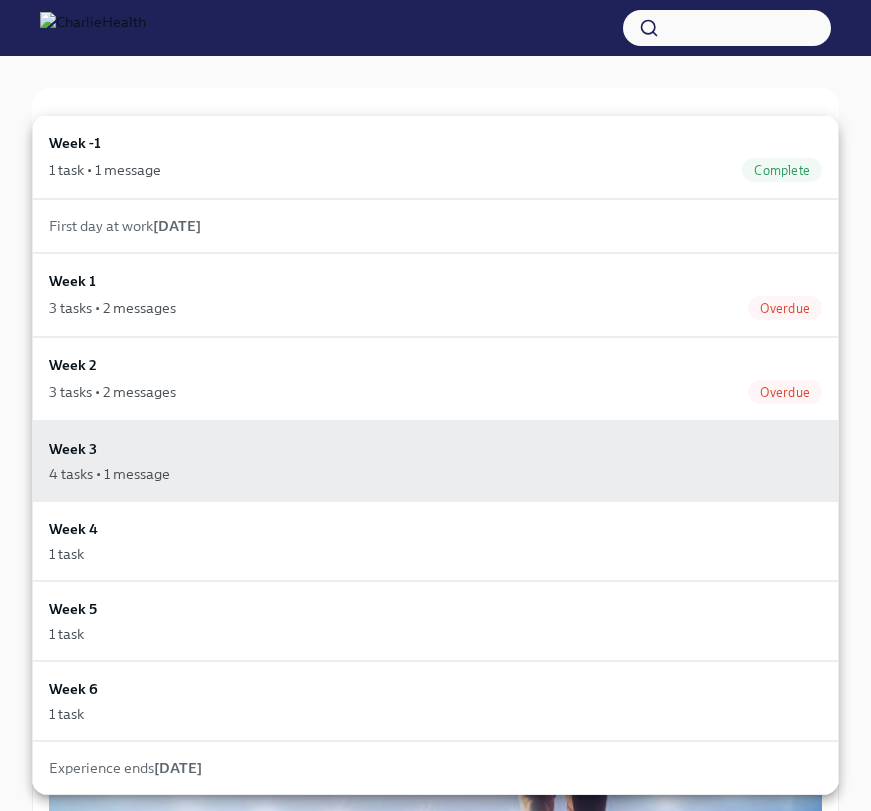 click at bounding box center [435, 405] 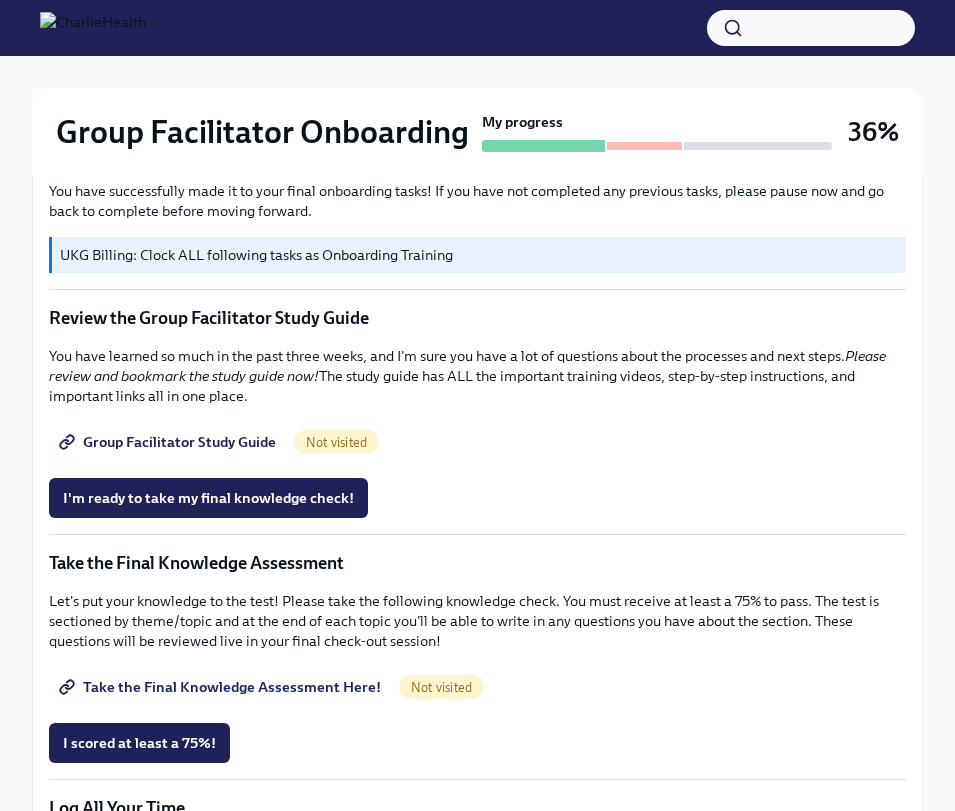 scroll, scrollTop: 970, scrollLeft: 0, axis: vertical 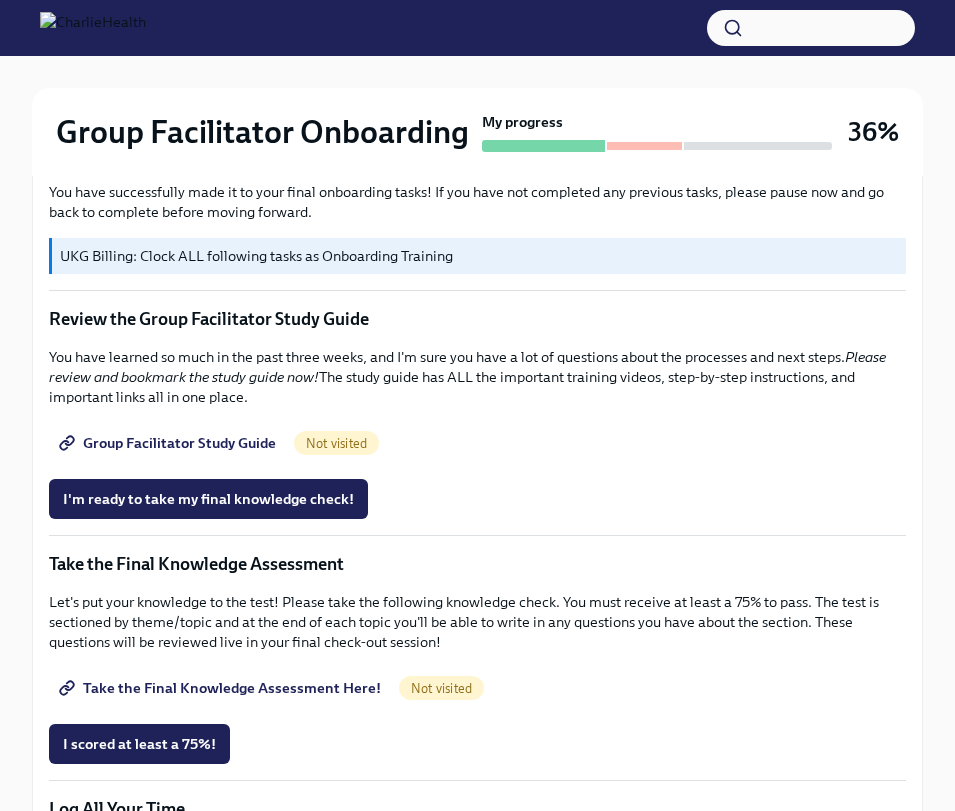 click on "Group Facilitator Study Guide" at bounding box center (169, 443) 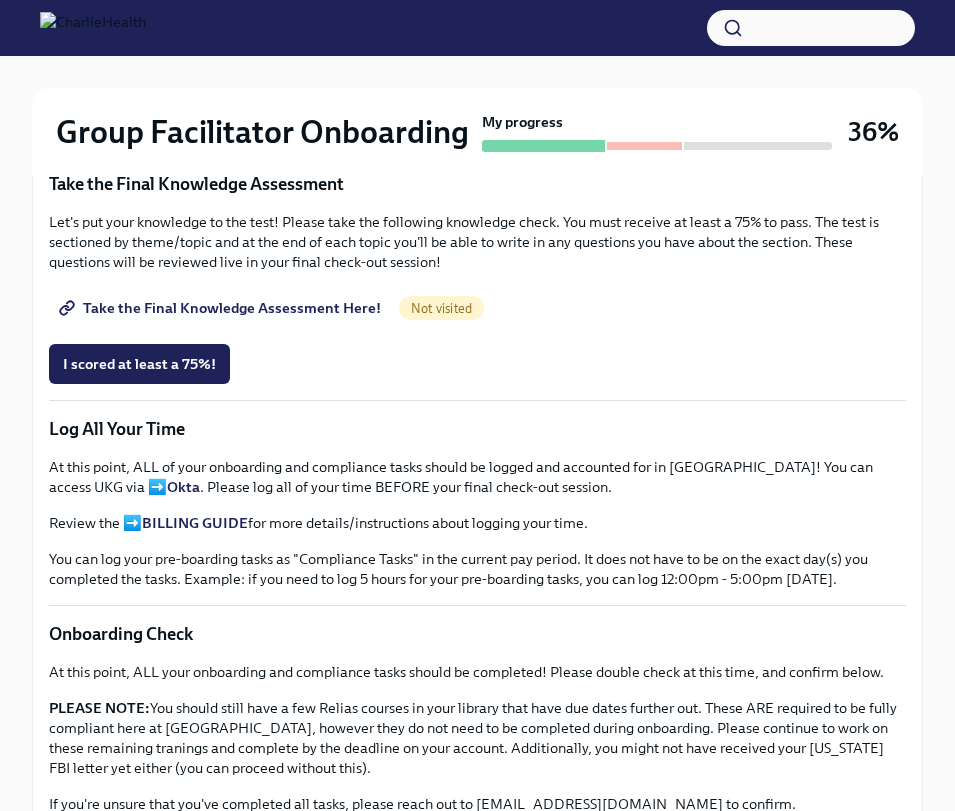 scroll, scrollTop: 1347, scrollLeft: 0, axis: vertical 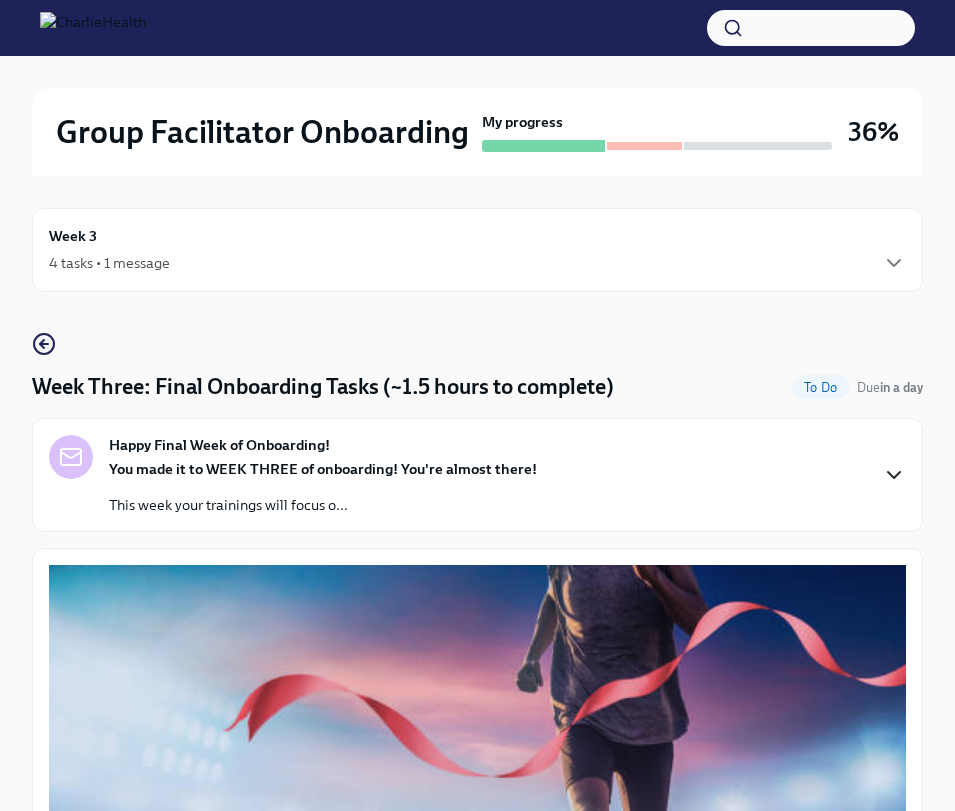 click 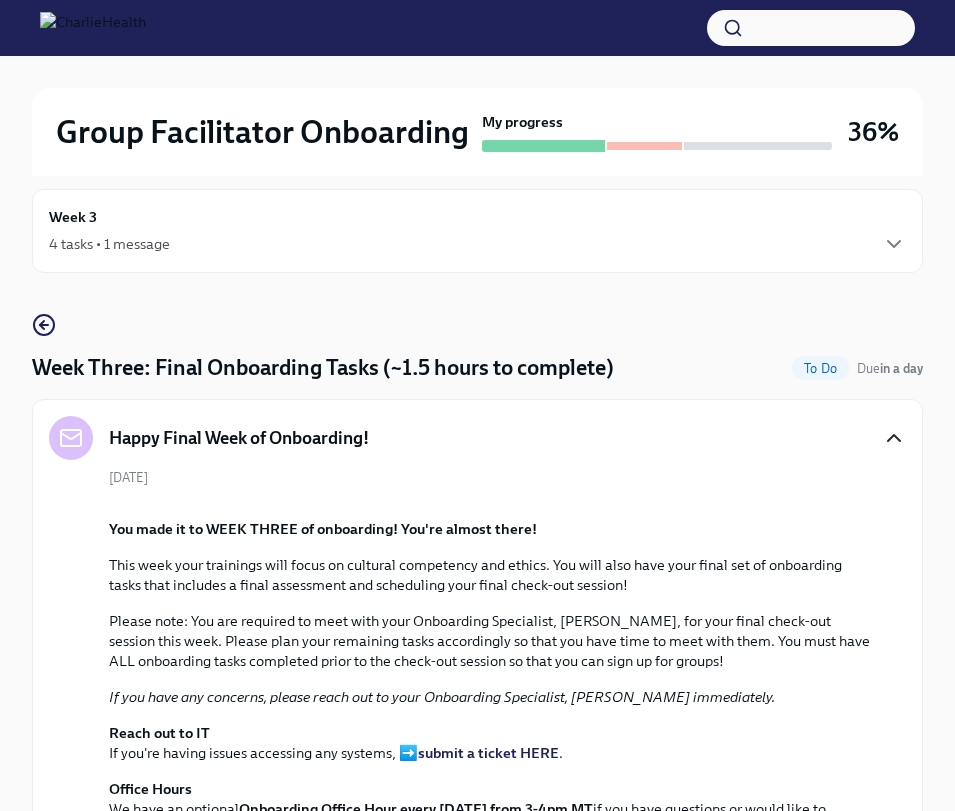 scroll, scrollTop: 0, scrollLeft: 0, axis: both 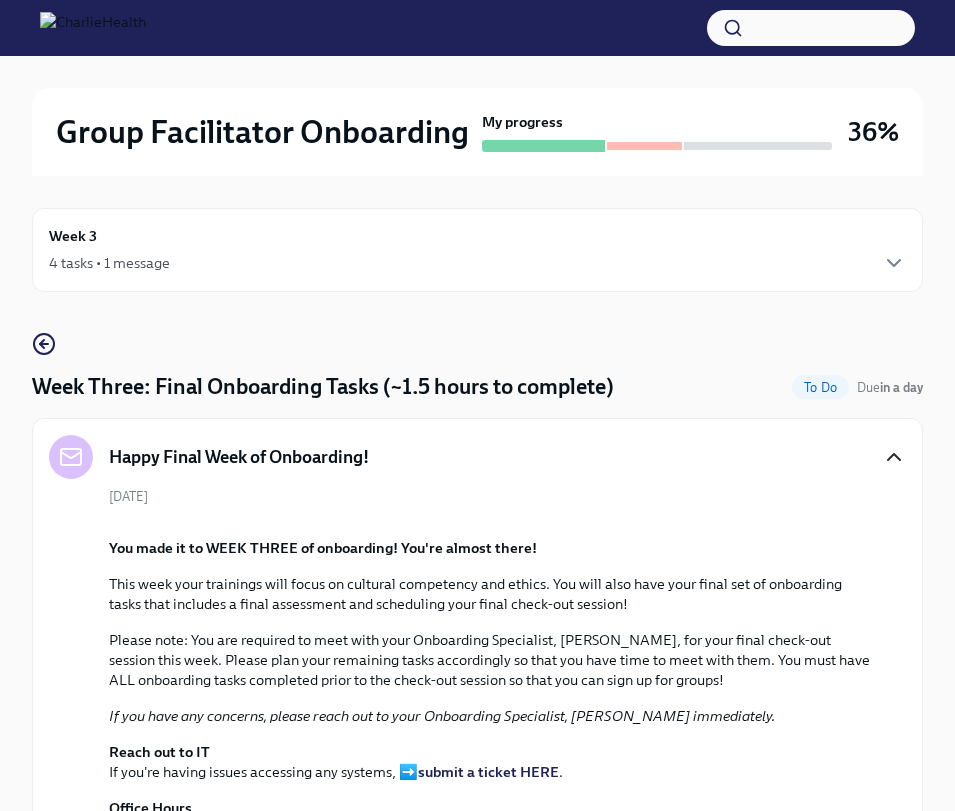 click on "Week 3 4 tasks • 1 message" at bounding box center [477, 250] 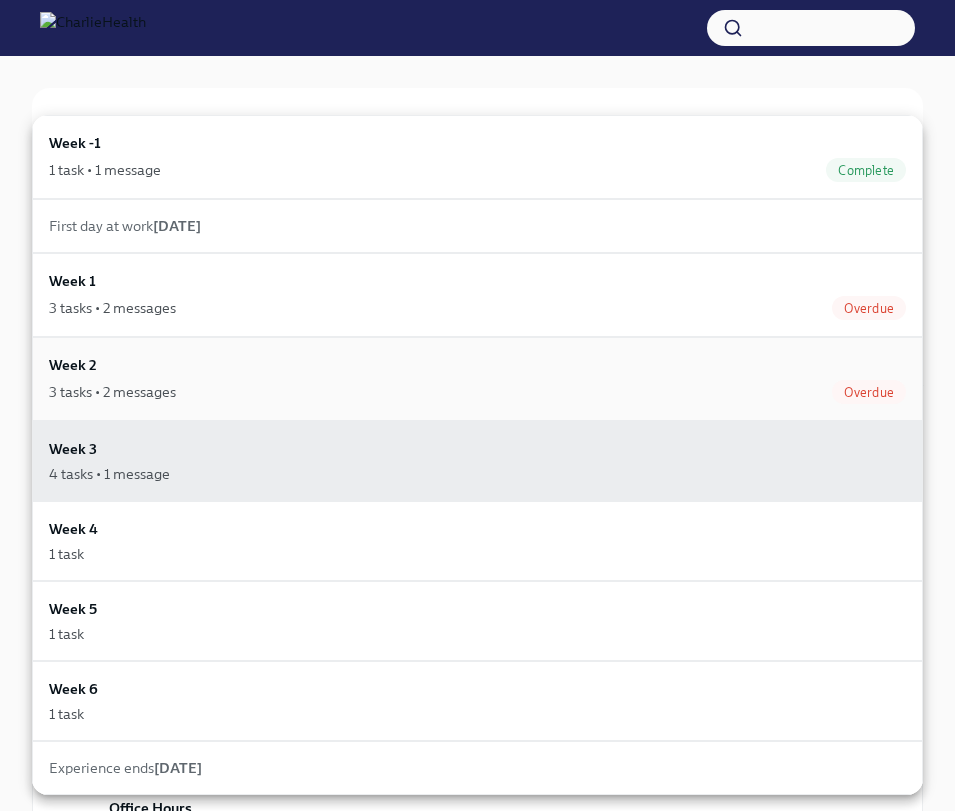 click on "Week 2 3 tasks • 2 messages Overdue" at bounding box center [477, 379] 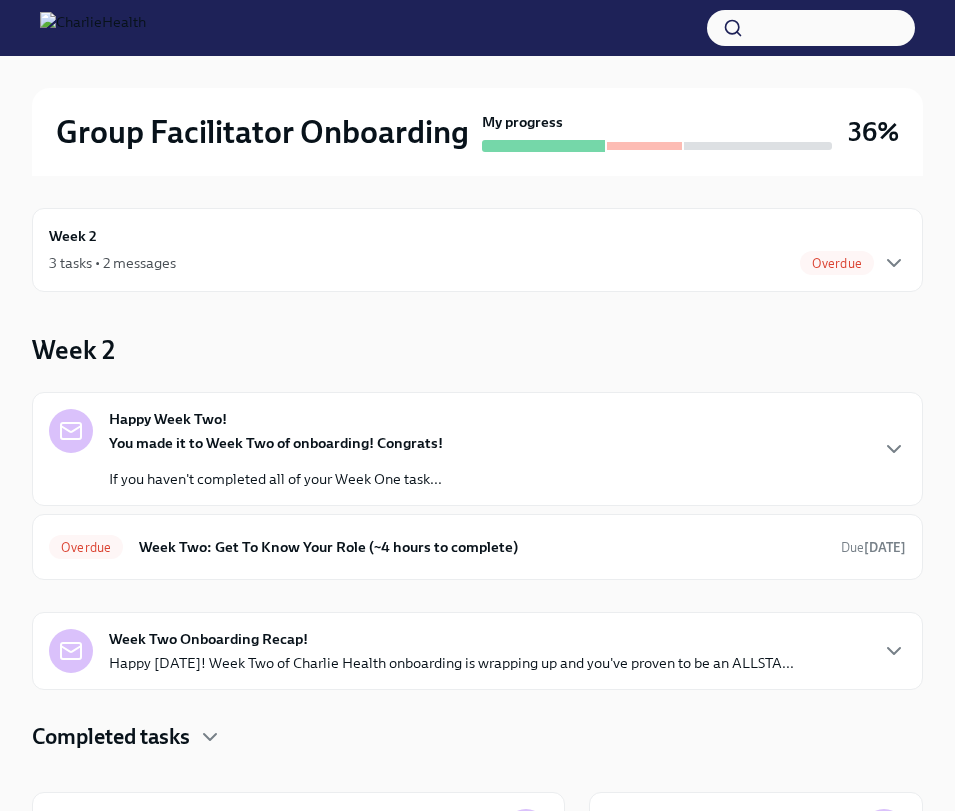 click on "Week 2 3 tasks • 2 messages Overdue" at bounding box center (477, 250) 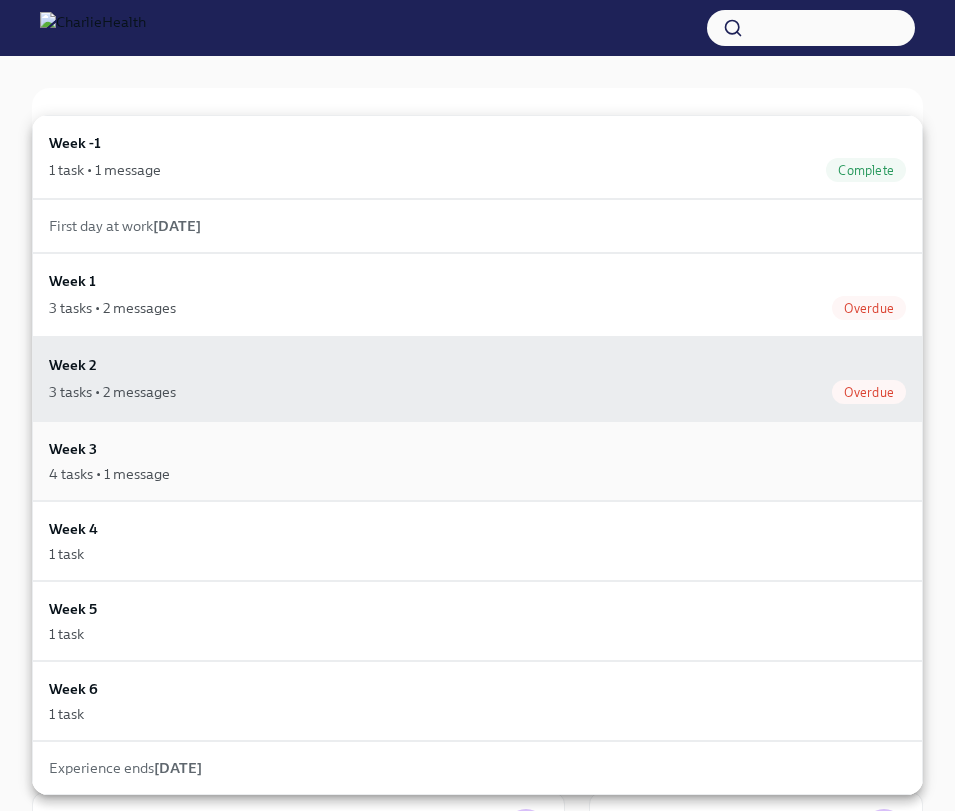 click on "Week 3 4 tasks • 1 message" at bounding box center (477, 461) 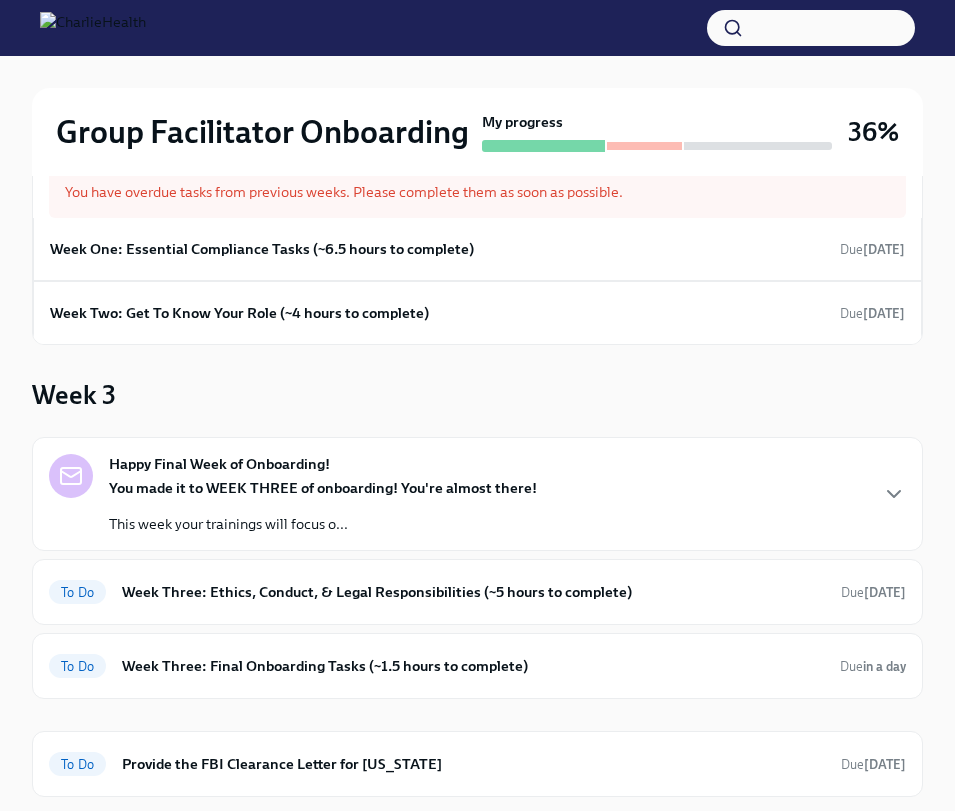 scroll, scrollTop: 233, scrollLeft: 0, axis: vertical 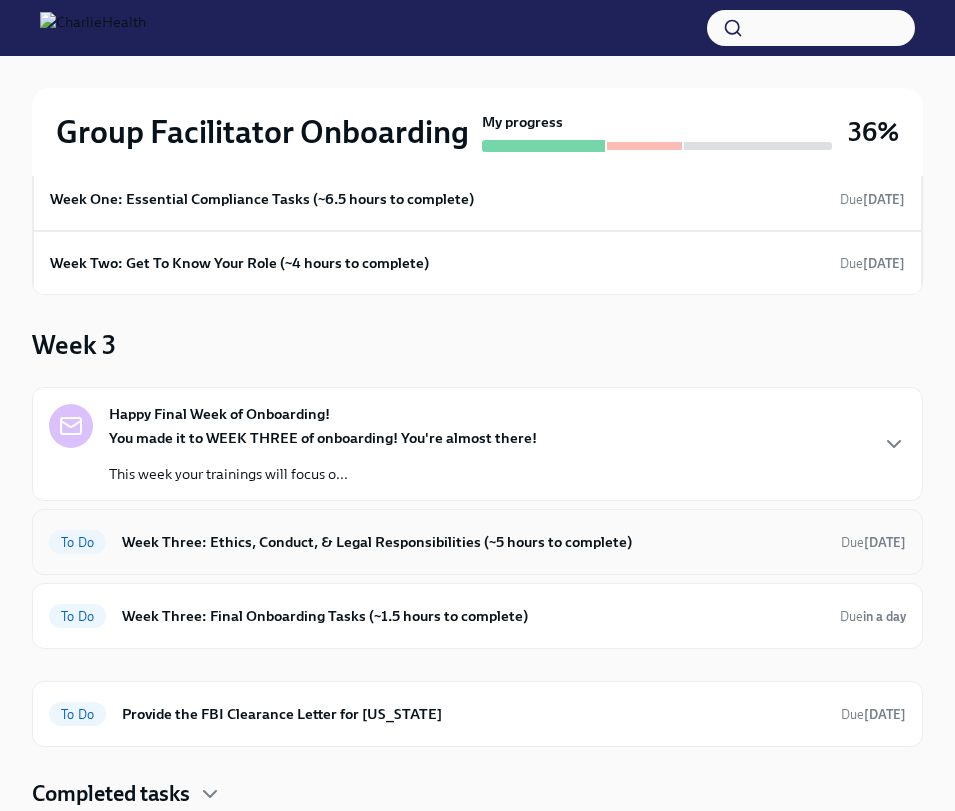 click on "Week Three: Ethics, Conduct, & Legal Responsibilities (~5 hours to complete)" at bounding box center (473, 542) 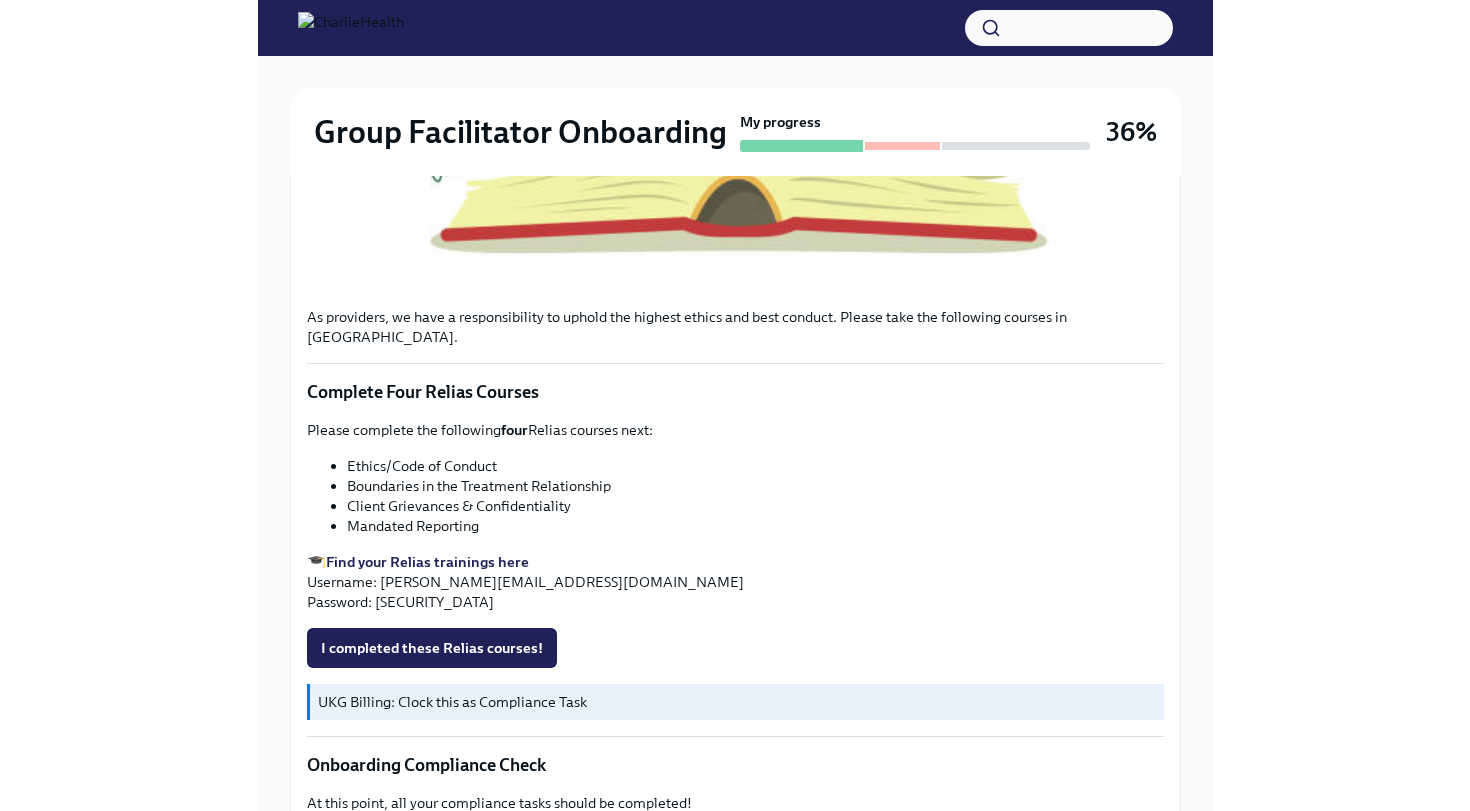 scroll, scrollTop: 0, scrollLeft: 0, axis: both 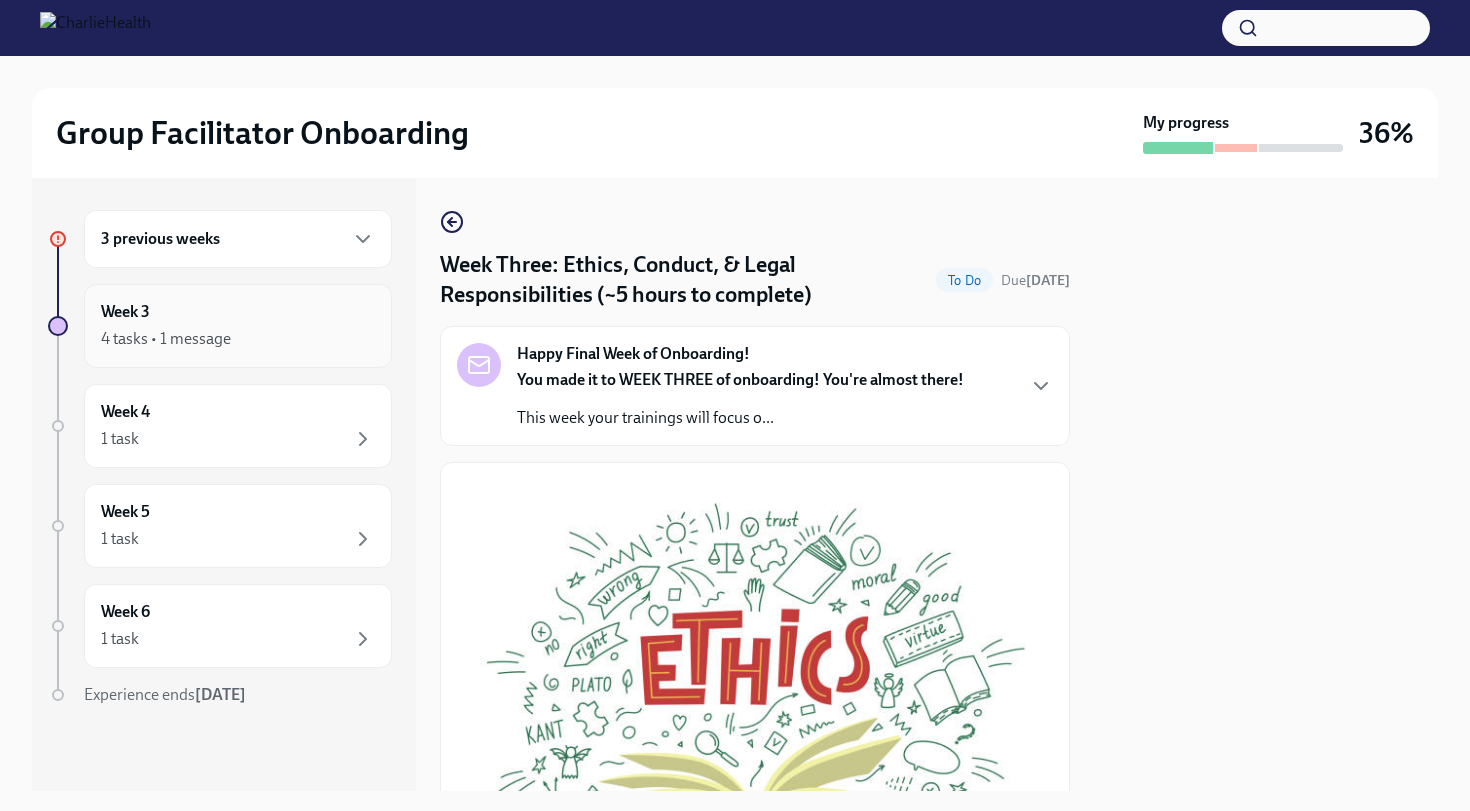 click on "Week 3 4 tasks • 1 message" at bounding box center [238, 326] 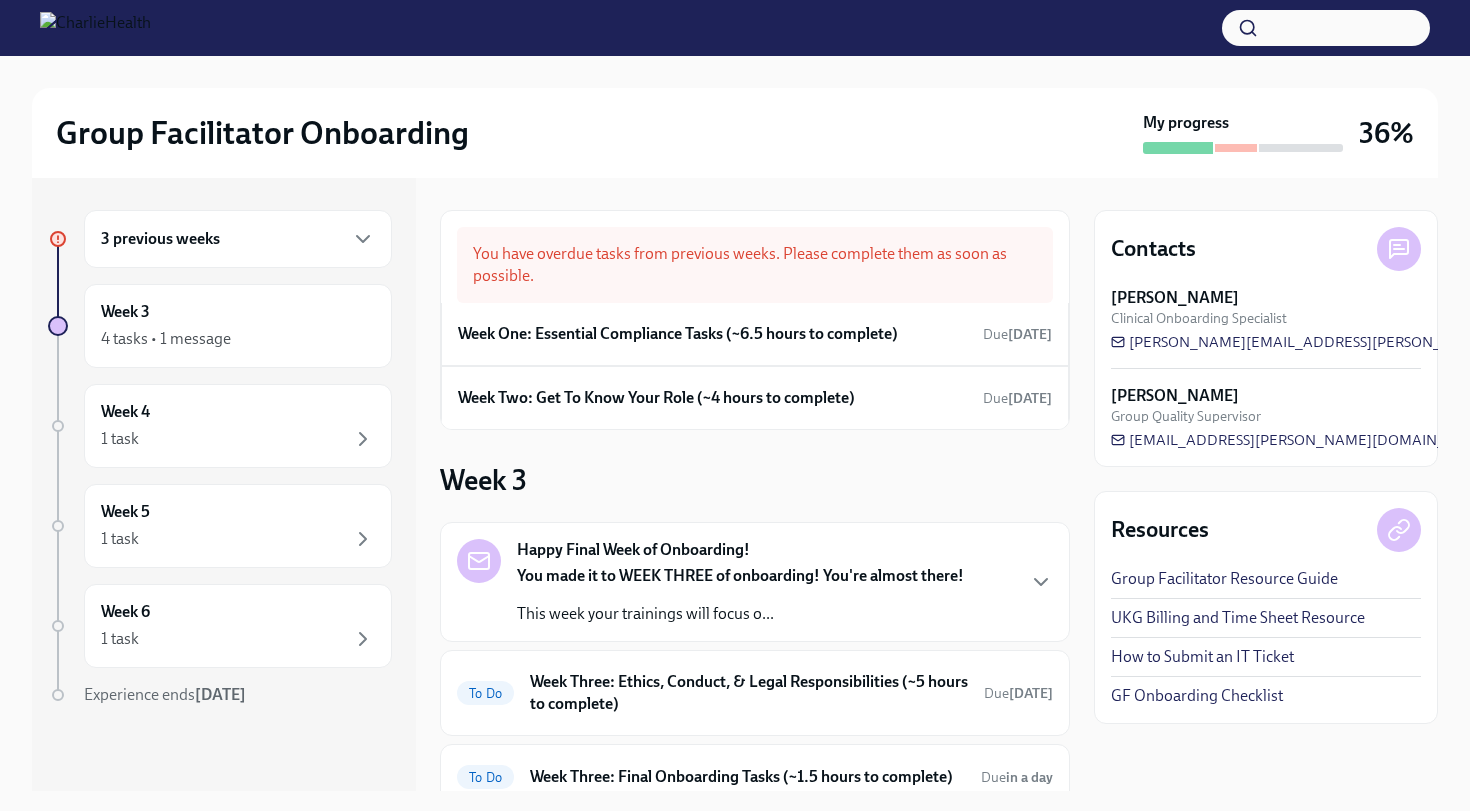 click on "3 previous weeks" at bounding box center [238, 239] 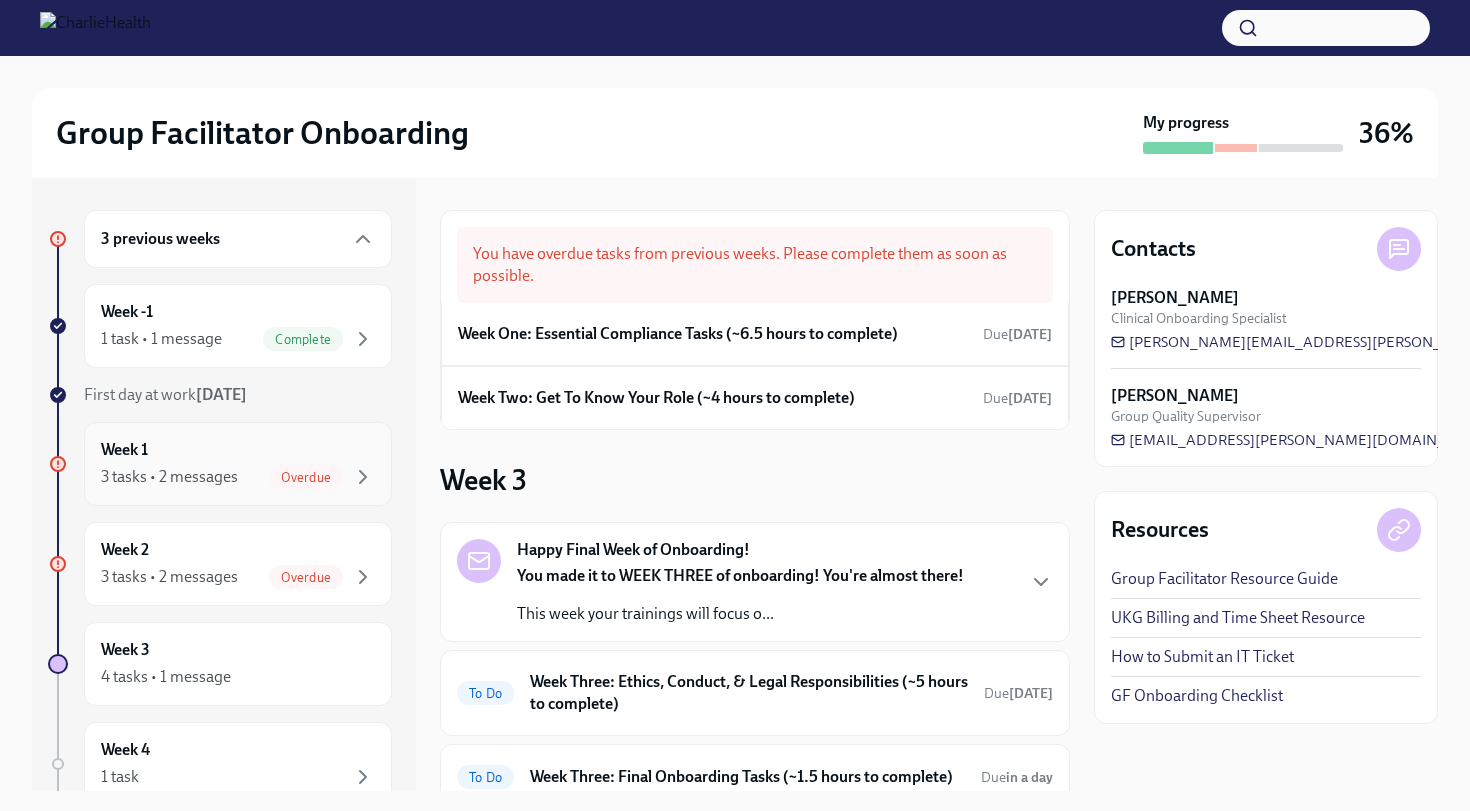 click on "Week 1 3 tasks • 2 messages Overdue" at bounding box center [238, 464] 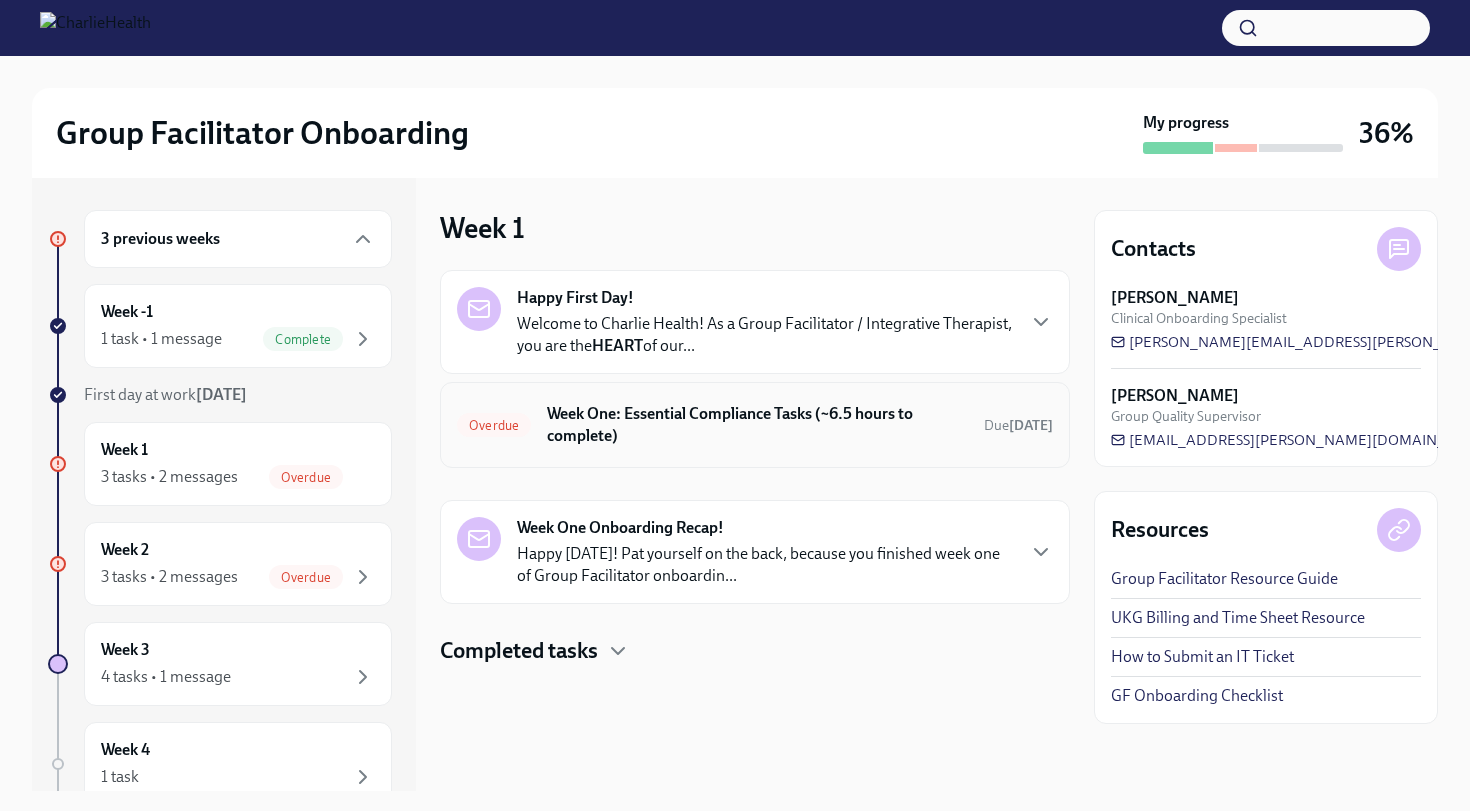 click on "Overdue Week One: Essential Compliance Tasks (~6.5 hours to complete) Due  [DATE]" at bounding box center [755, 425] 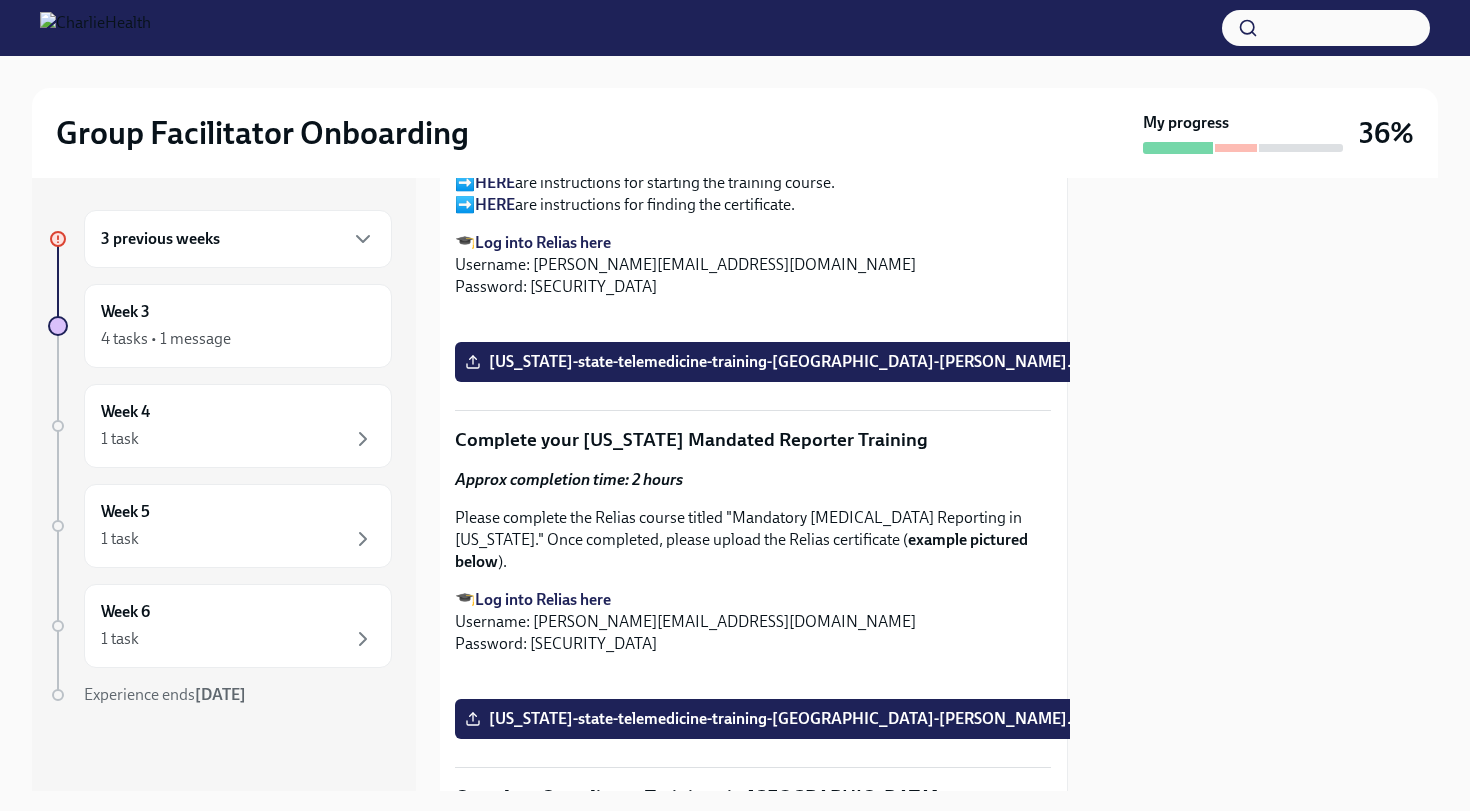 scroll, scrollTop: 3680, scrollLeft: 2, axis: both 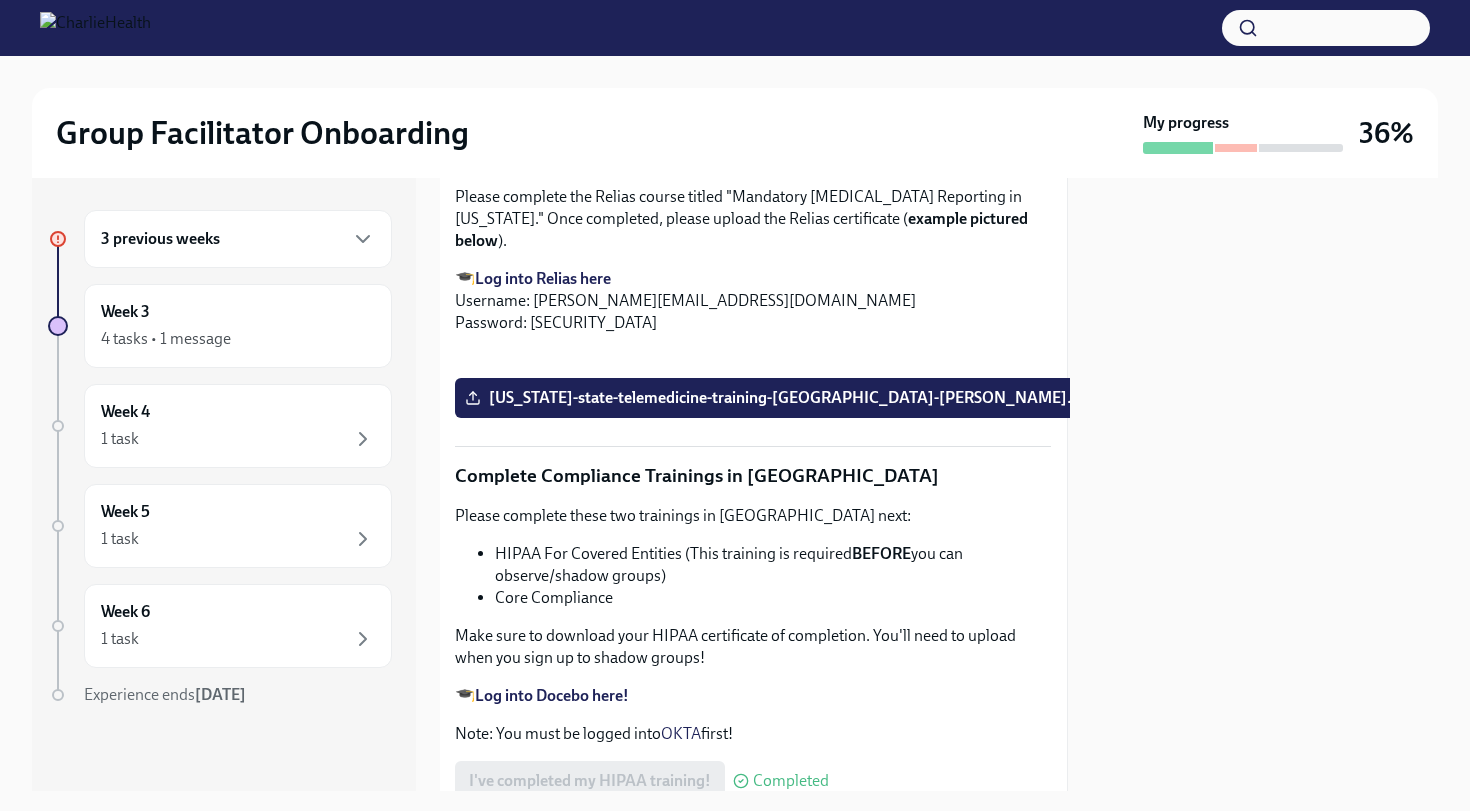 click on "3 previous weeks Week 3 4 tasks • 1 message Week 4 1 task Week 5 1 task Week 6 1 task Experience ends  [DATE]" at bounding box center (220, 498) 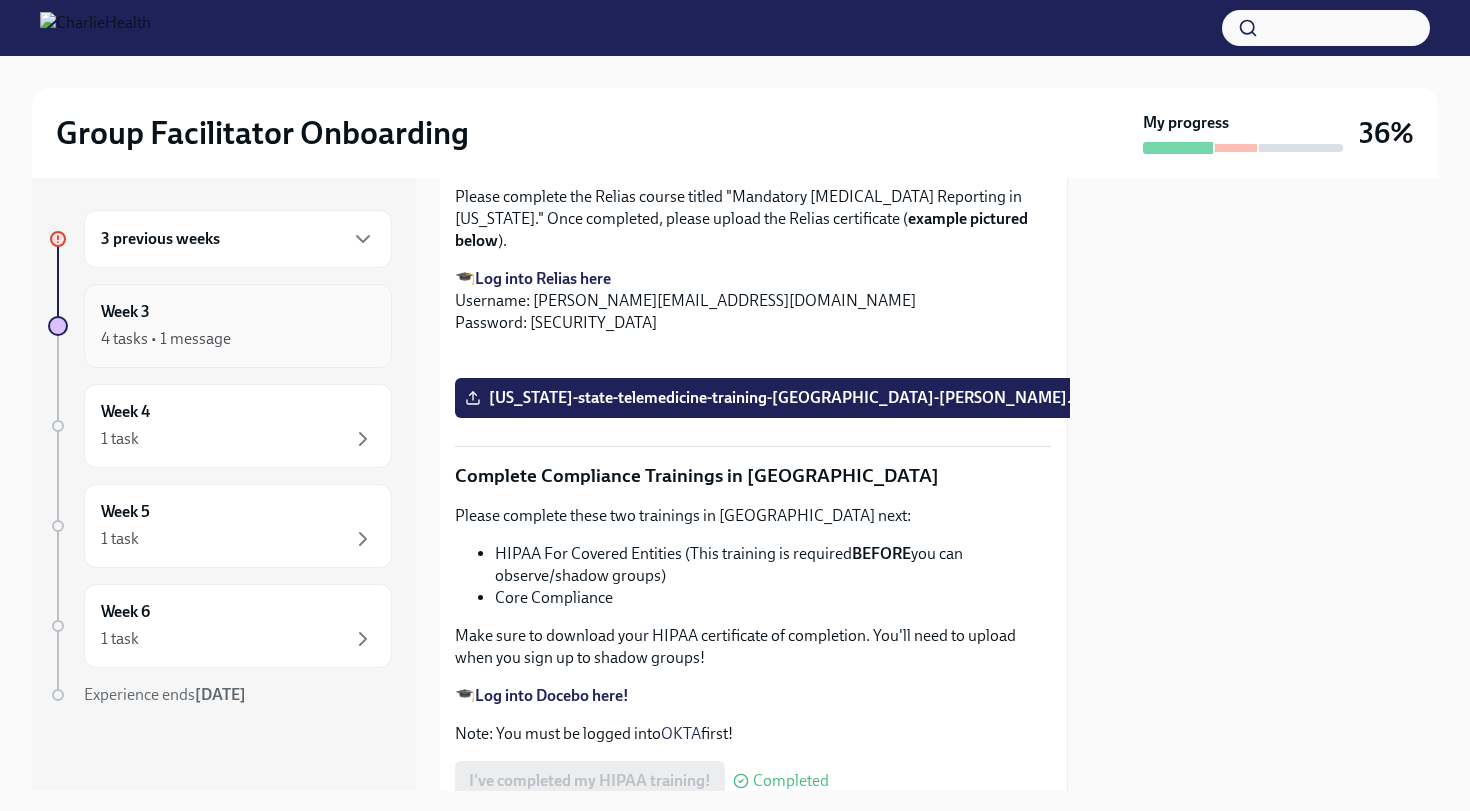 click on "Week 3 4 tasks • 1 message" at bounding box center (238, 326) 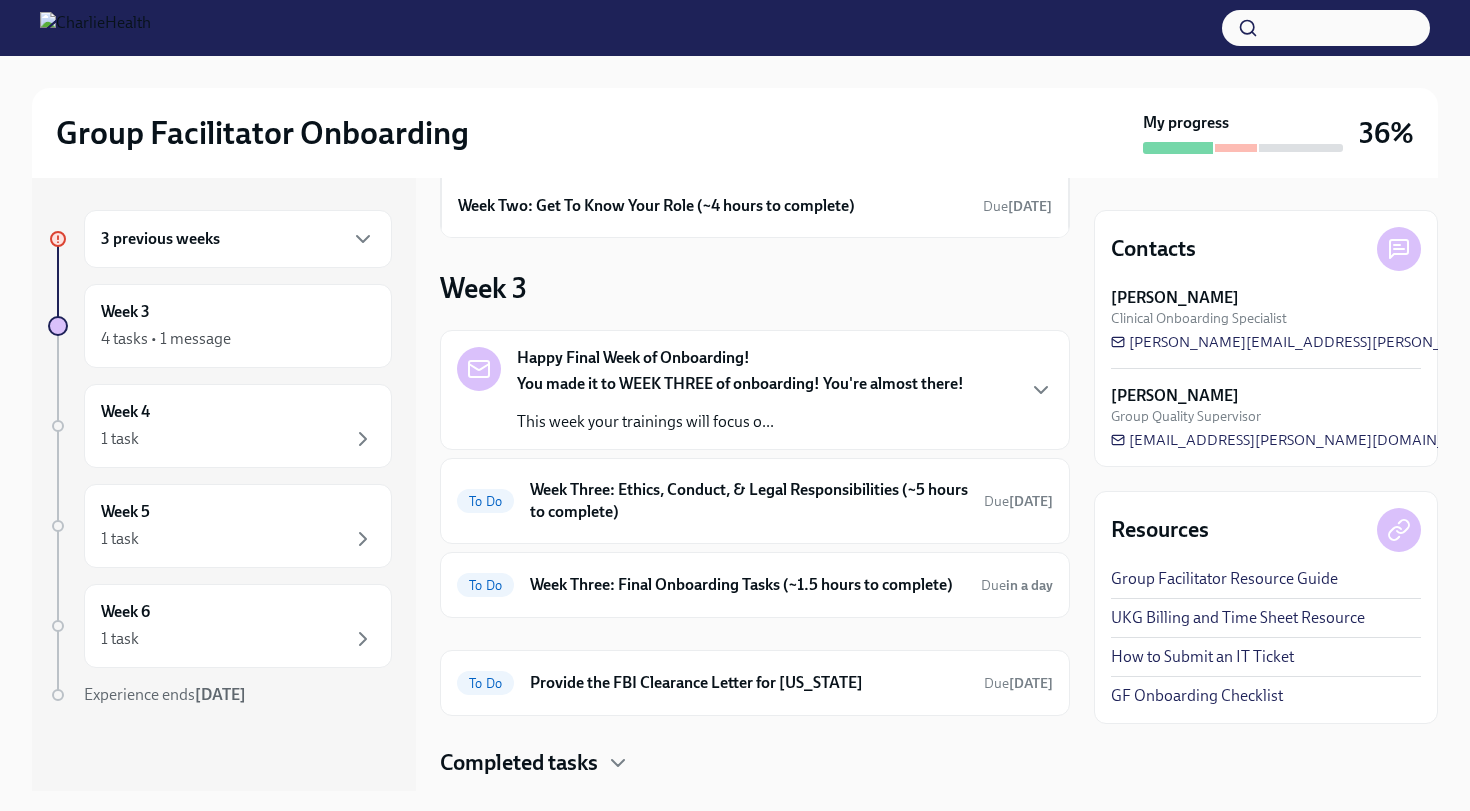 scroll, scrollTop: 243, scrollLeft: 0, axis: vertical 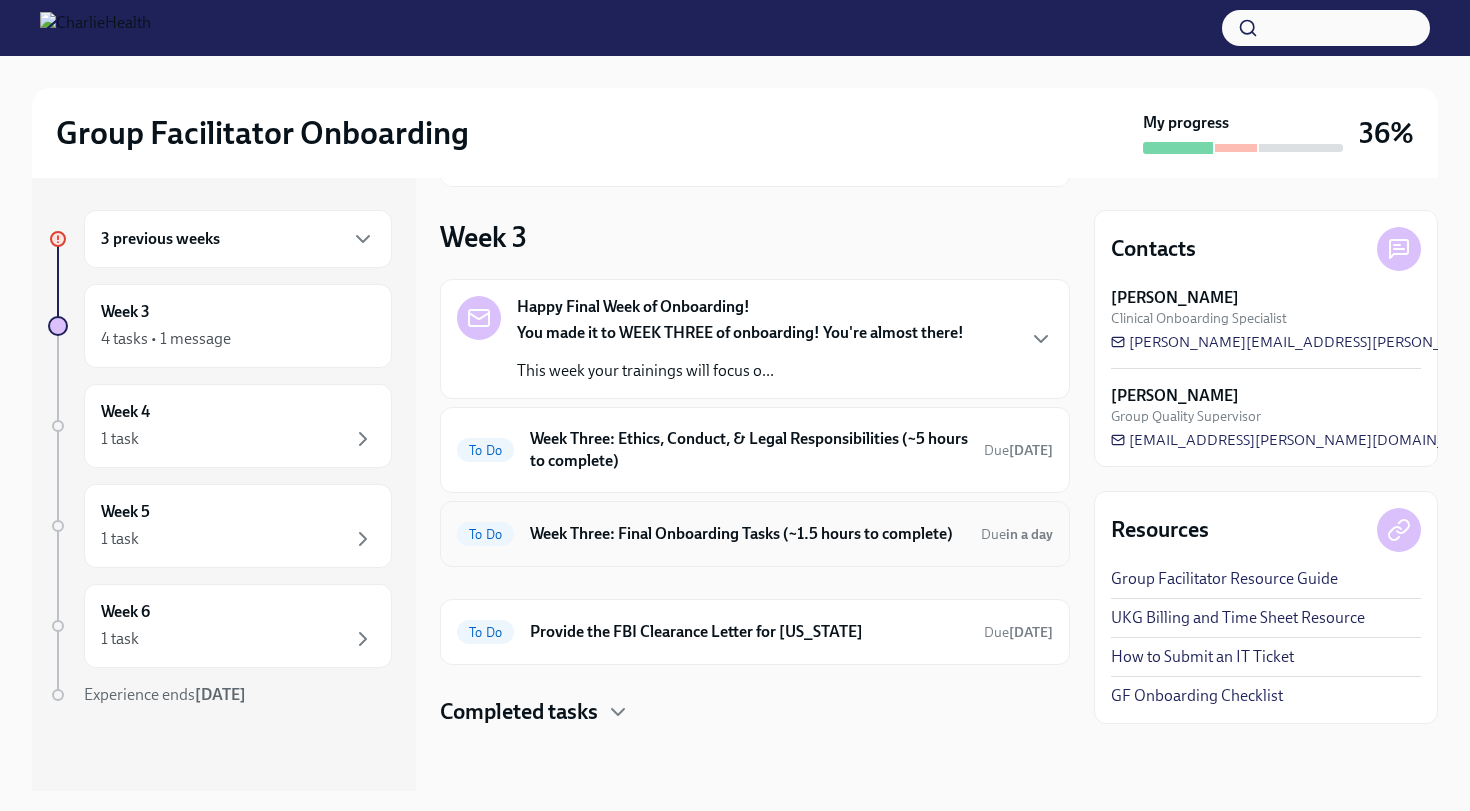 click on "Week Three: Final Onboarding Tasks (~1.5 hours to complete)" at bounding box center (747, 534) 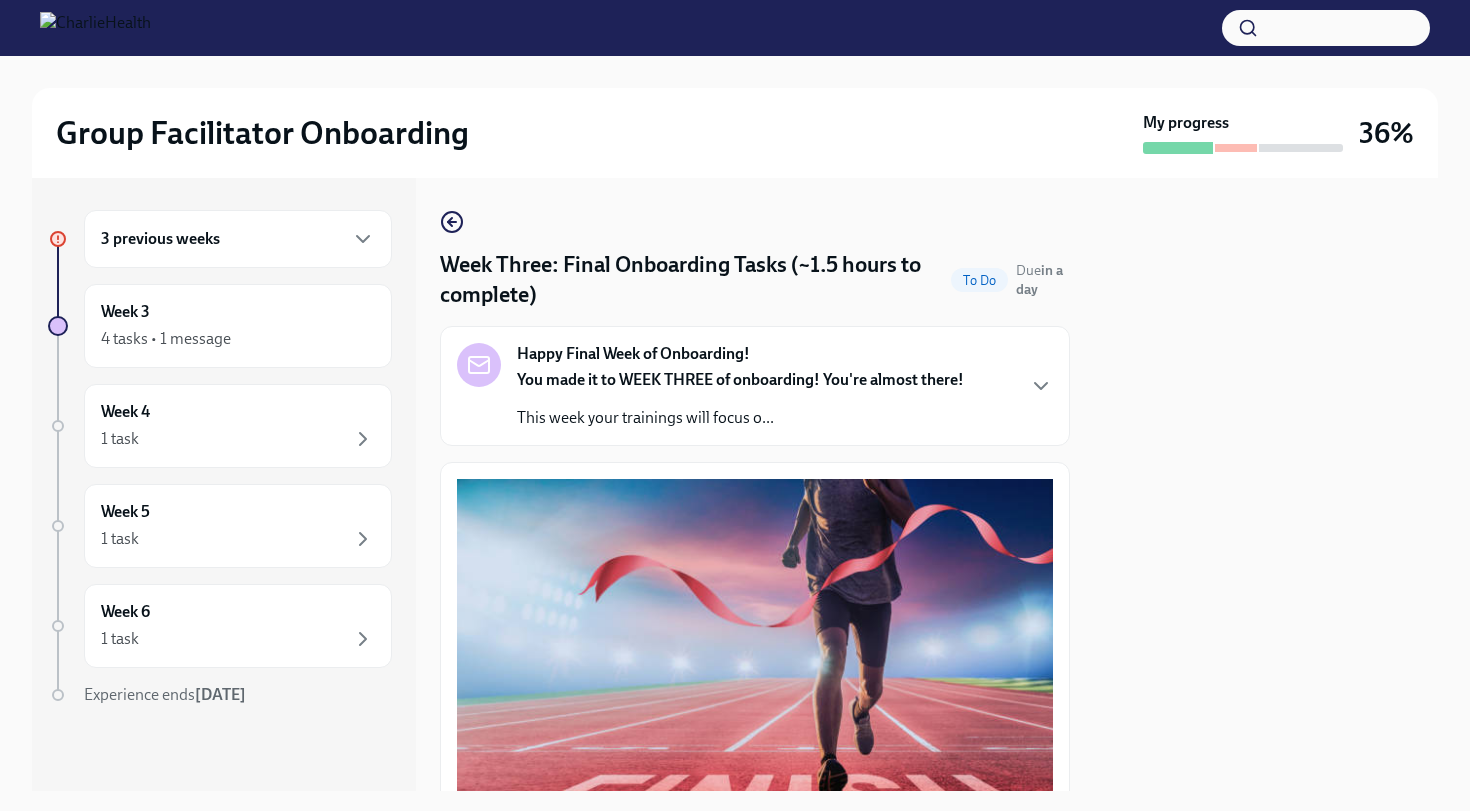 click on "You made it to WEEK THREE of onboarding! You're almost there!
This week your trainings will focus o..." at bounding box center [740, 399] 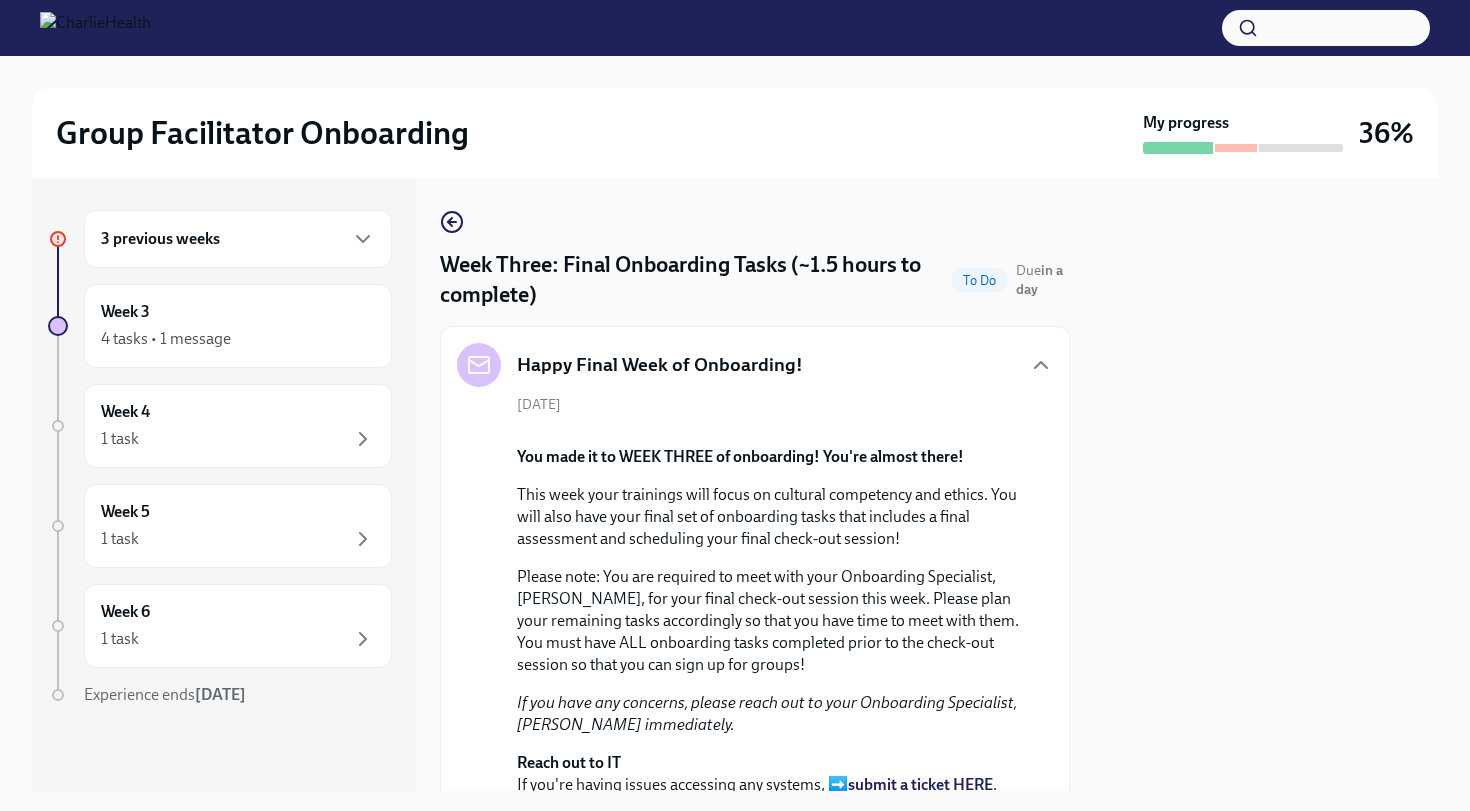 click on "Happy Final Week of Onboarding! [DATE] You made it to WEEK THREE of onboarding! You're almost there!
This week your trainings will focus on cultural competency and ethics. You will also have your final set of onboarding tasks that includes a final assessment and scheduling your final check-out session!
Please note: You are required to meet with your Onboarding Specialist, [PERSON_NAME], for your final check-out session this week. Please plan your remaining tasks accordingly so that you have time to meet with them. You must have ALL onboarding tasks completed prior to the check-out session so that you can sign up for groups!
If you have any concerns, please reach out to your Onboarding Specialist, [PERSON_NAME] immediately.
Reach out to IT
If you're having issues accessing any systems, ➡️  submit a ticket HERE .
Office Hours
We have an optional  Onboarding Office Hour every [DATE] from 3-4pm MT #gf-onboarding  Slack channel." at bounding box center (755, 621) 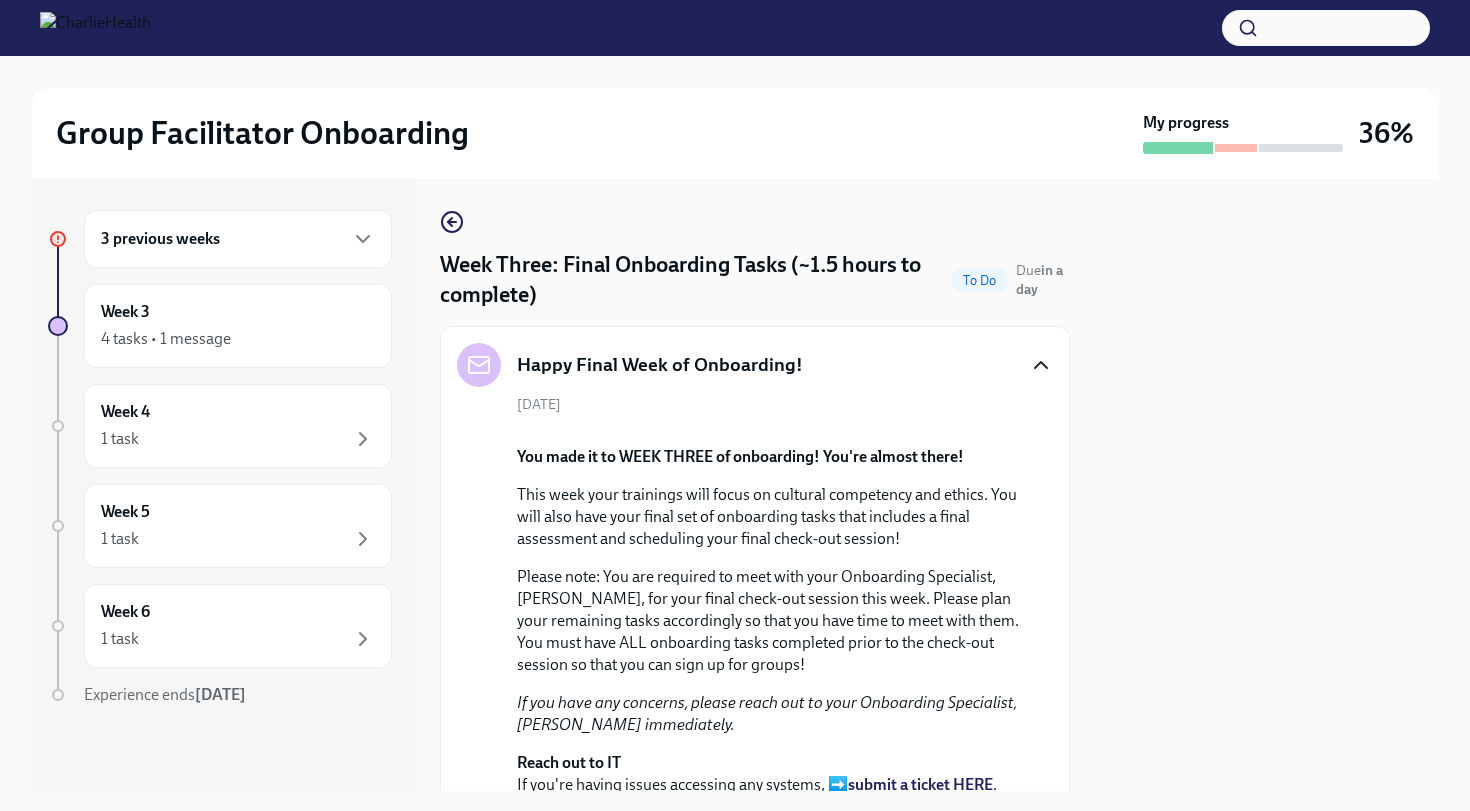click 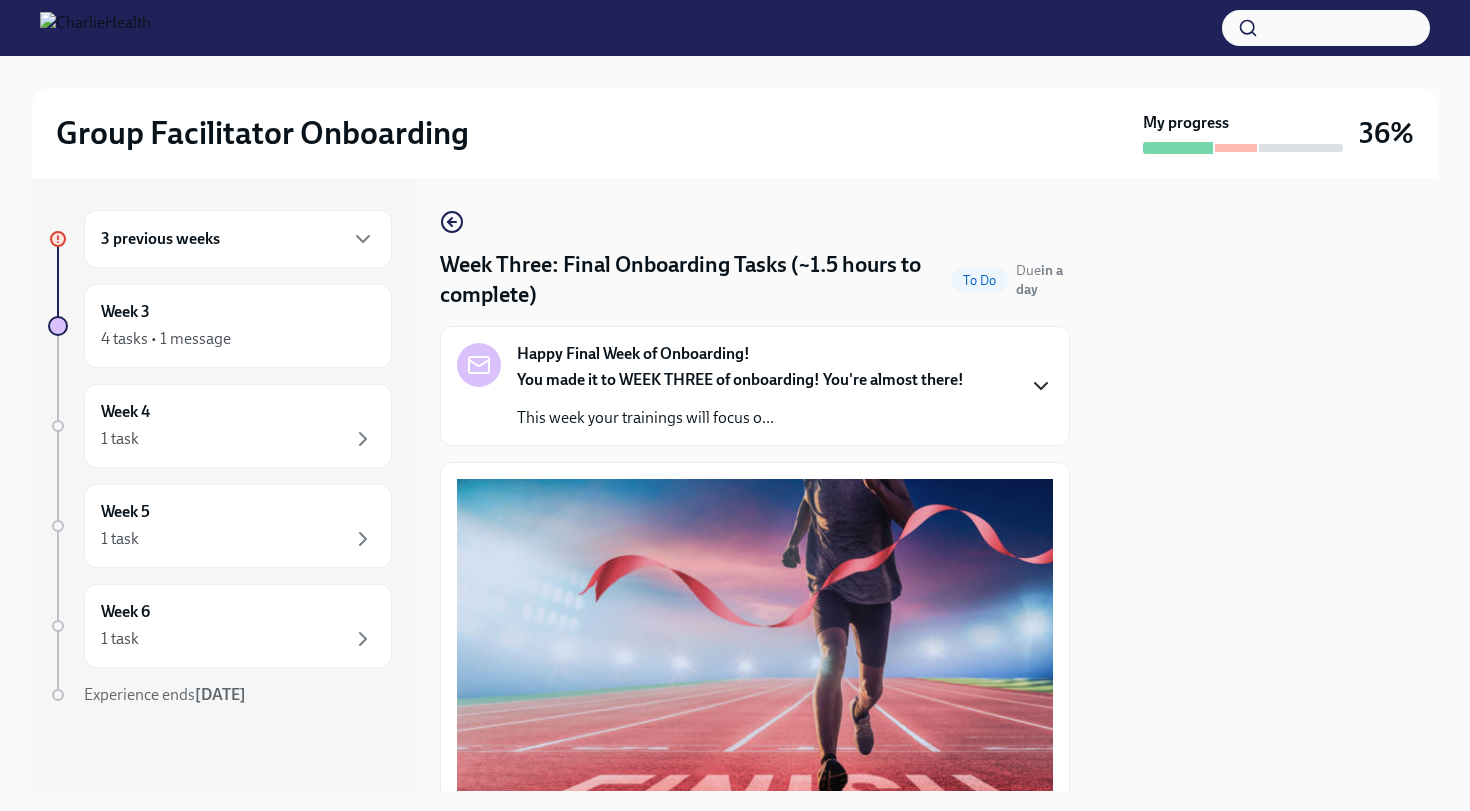 click on "Happy Final Week of Onboarding! You made it to WEEK THREE of onboarding! You're almost there!
This week your trainings will focus o..." at bounding box center (755, 386) 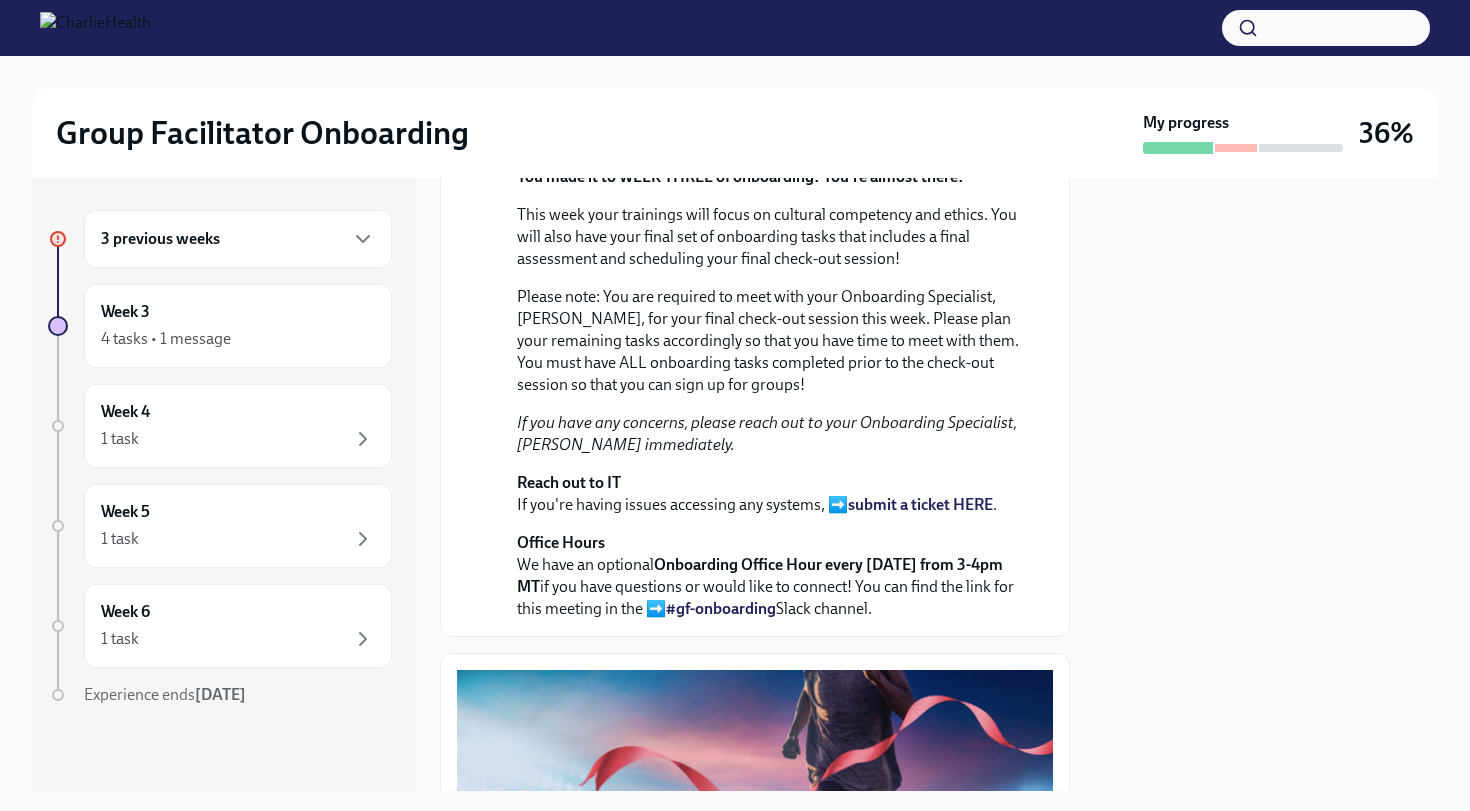 scroll, scrollTop: 0, scrollLeft: 0, axis: both 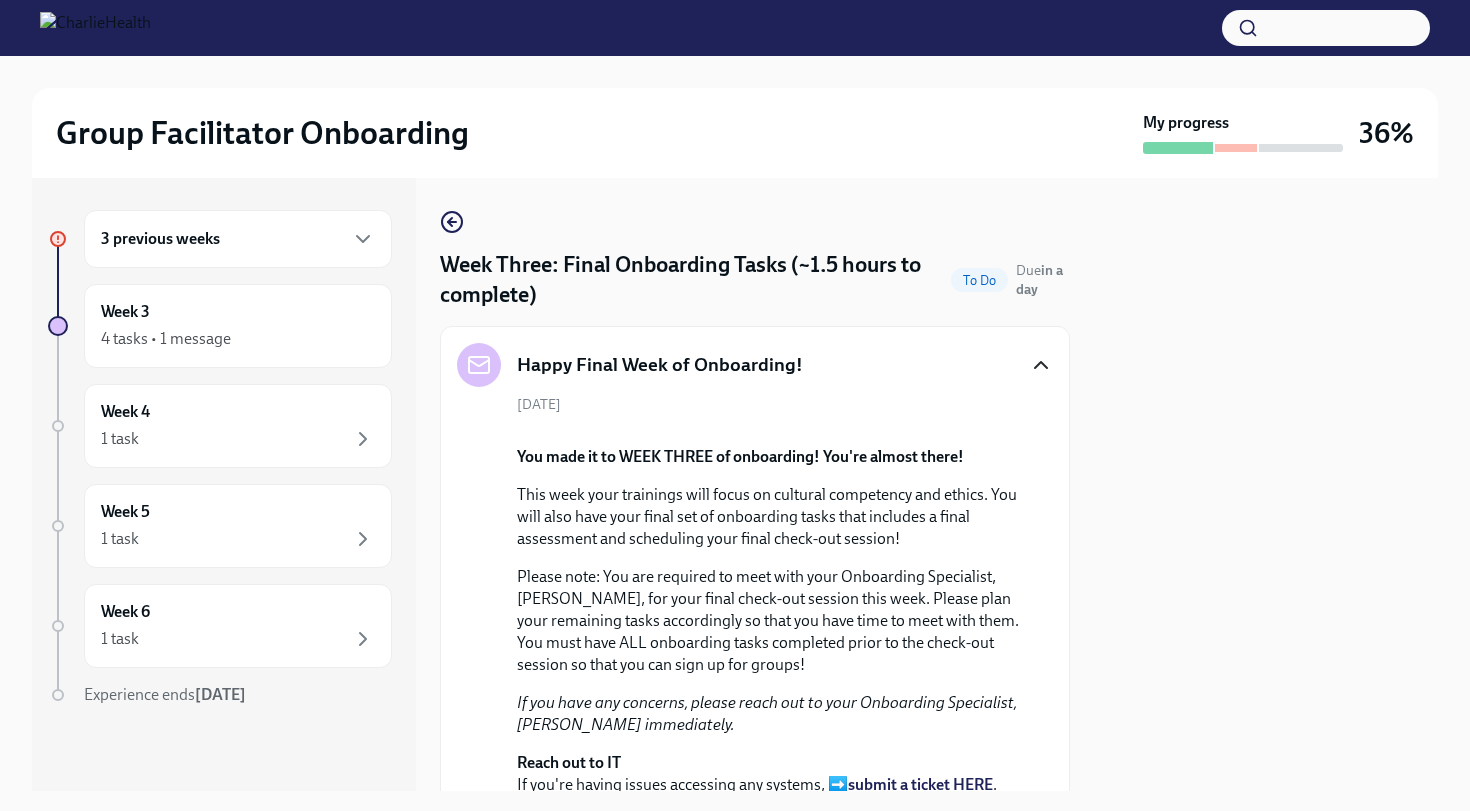 click 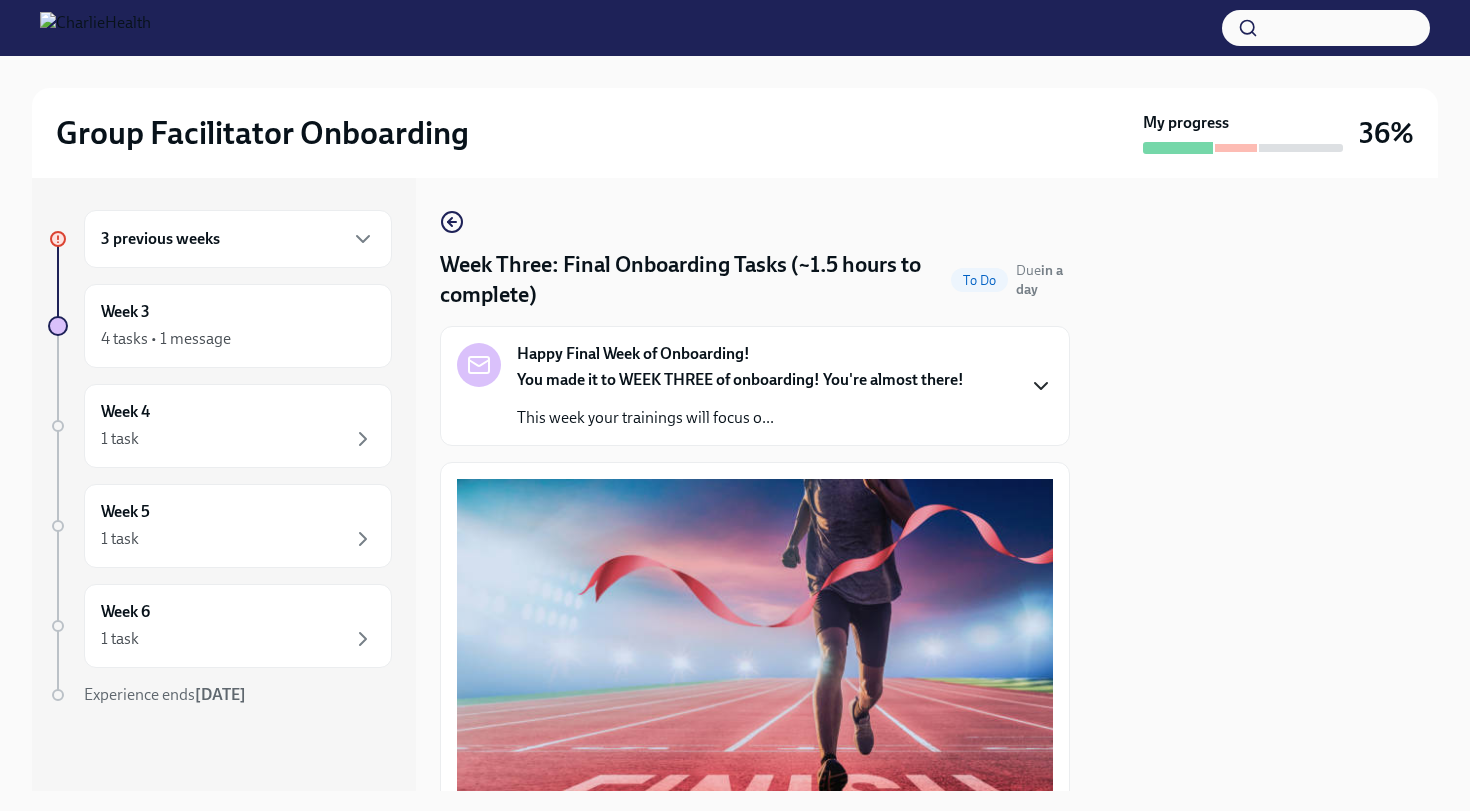 click on "Happy Final Week of Onboarding! You made it to WEEK THREE of onboarding! You're almost there!
This week your trainings will focus o..." at bounding box center (755, 386) 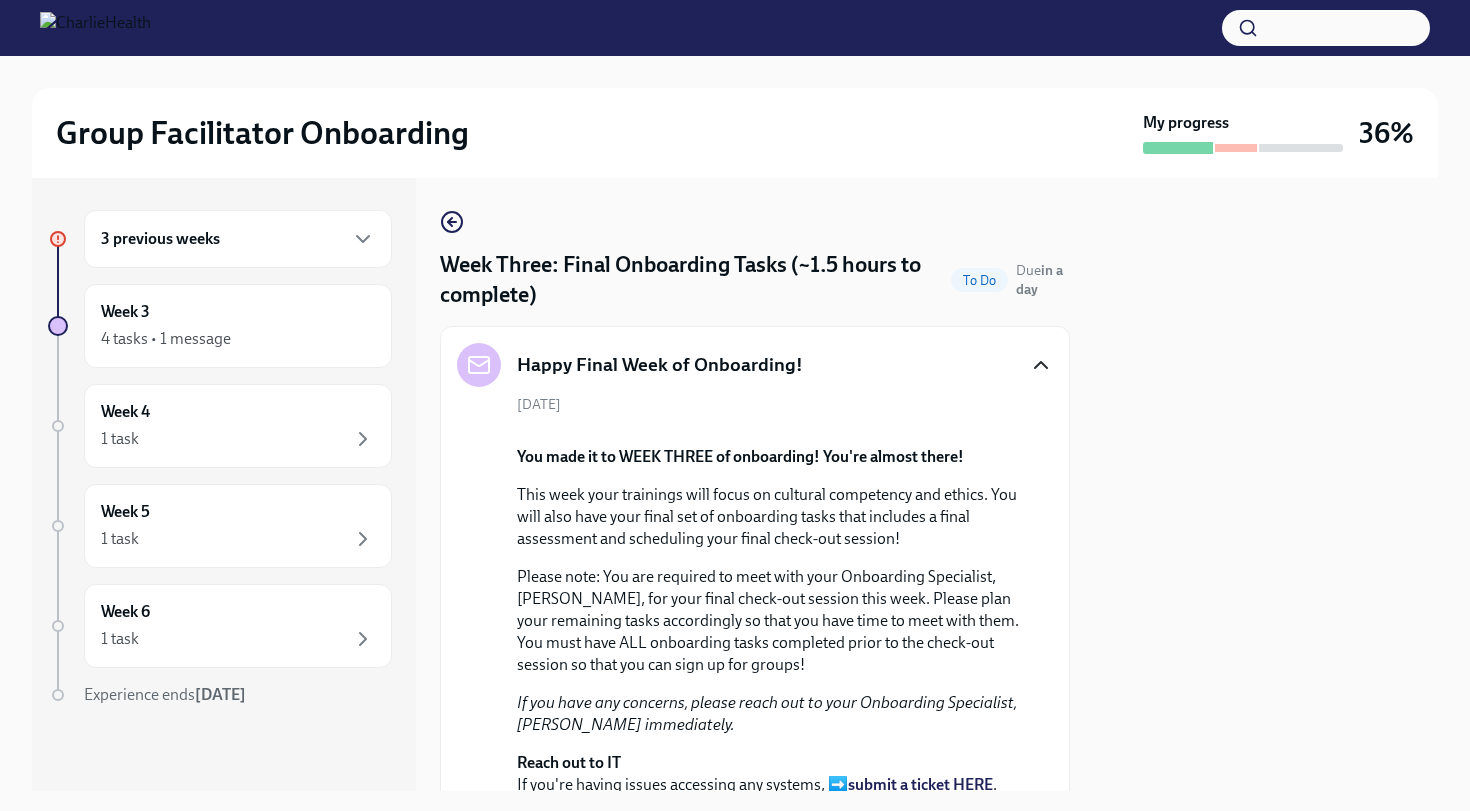 click 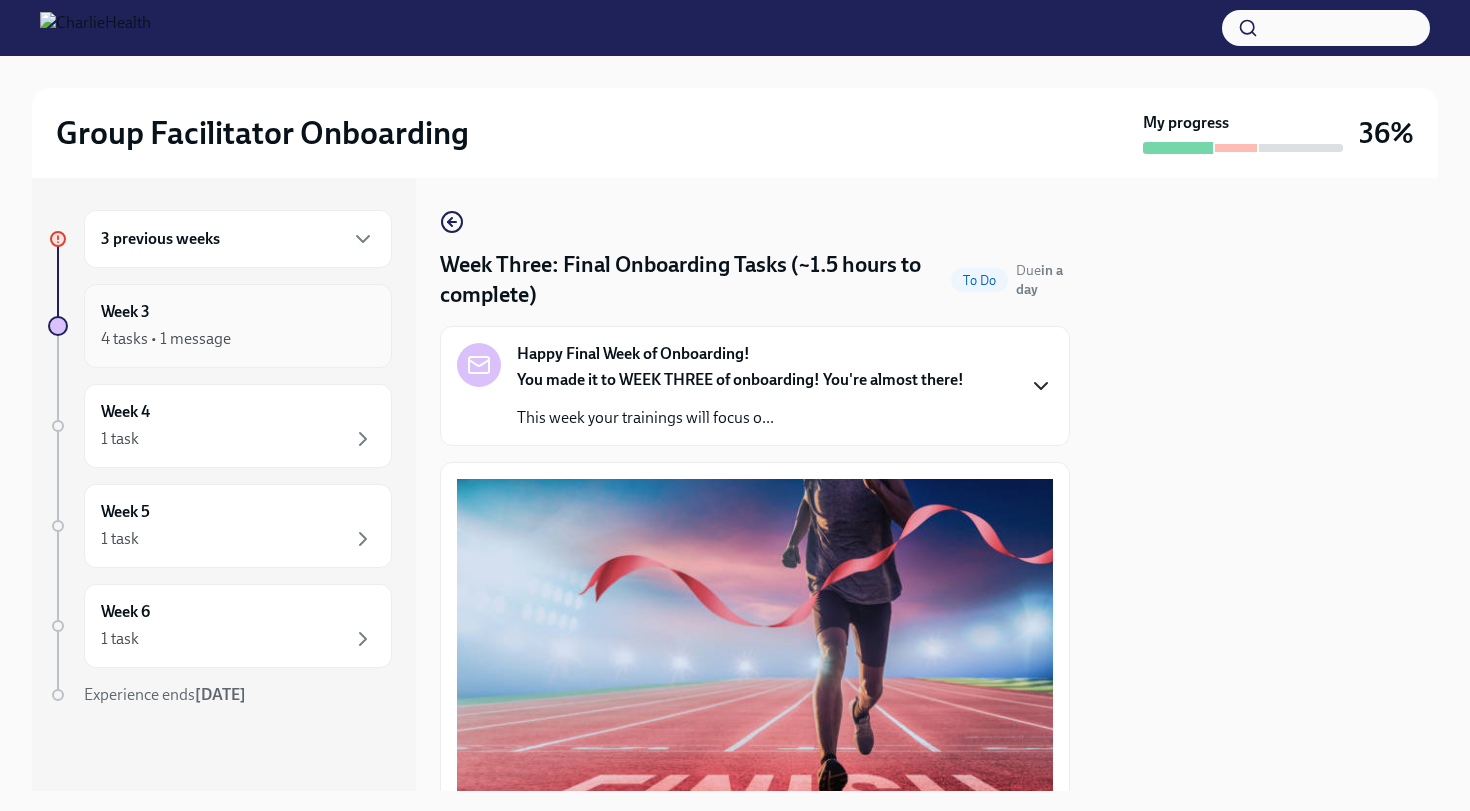 click on "4 tasks • 1 message" at bounding box center [238, 339] 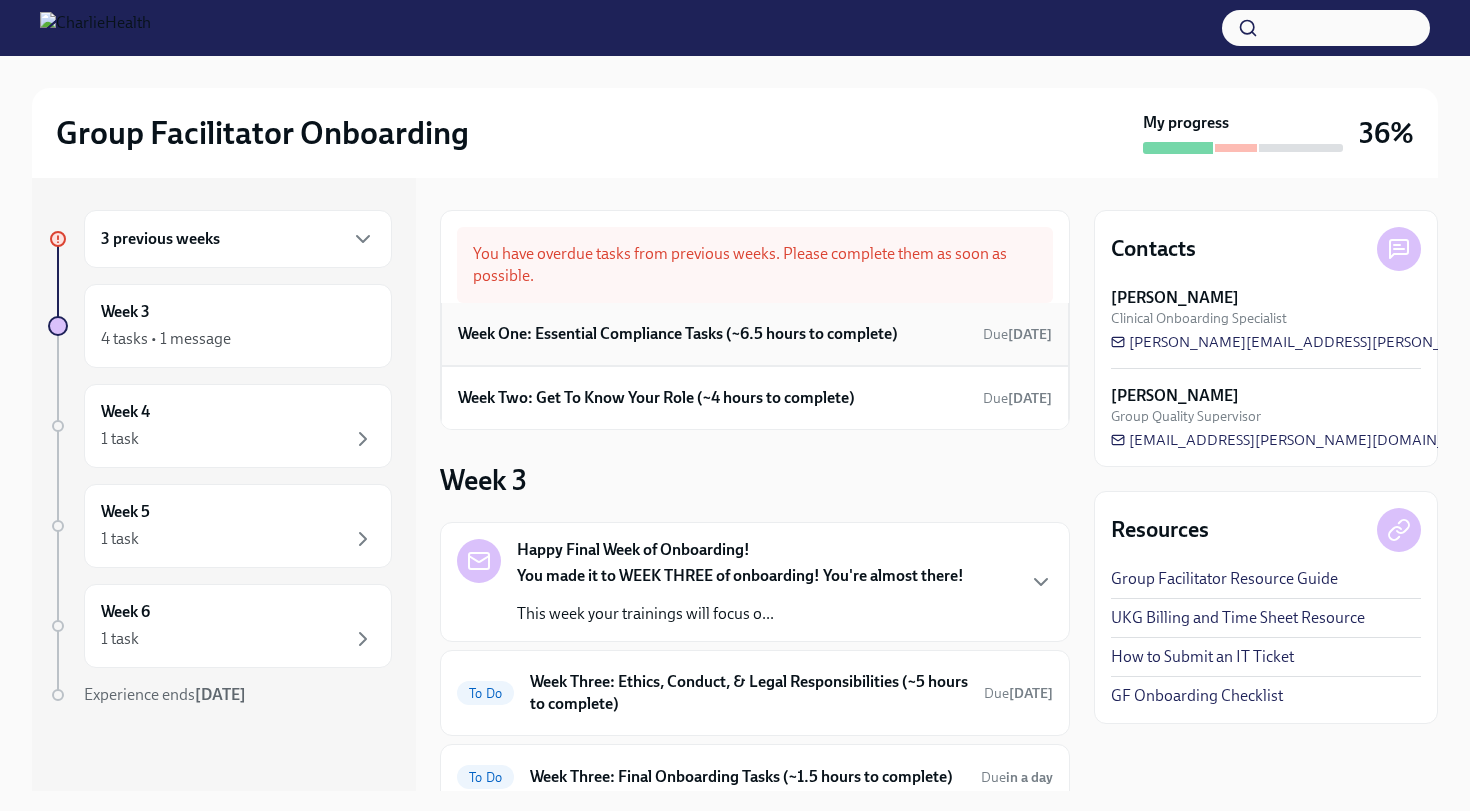 click on "Week One: Essential Compliance Tasks (~6.5 hours to complete)" at bounding box center [678, 334] 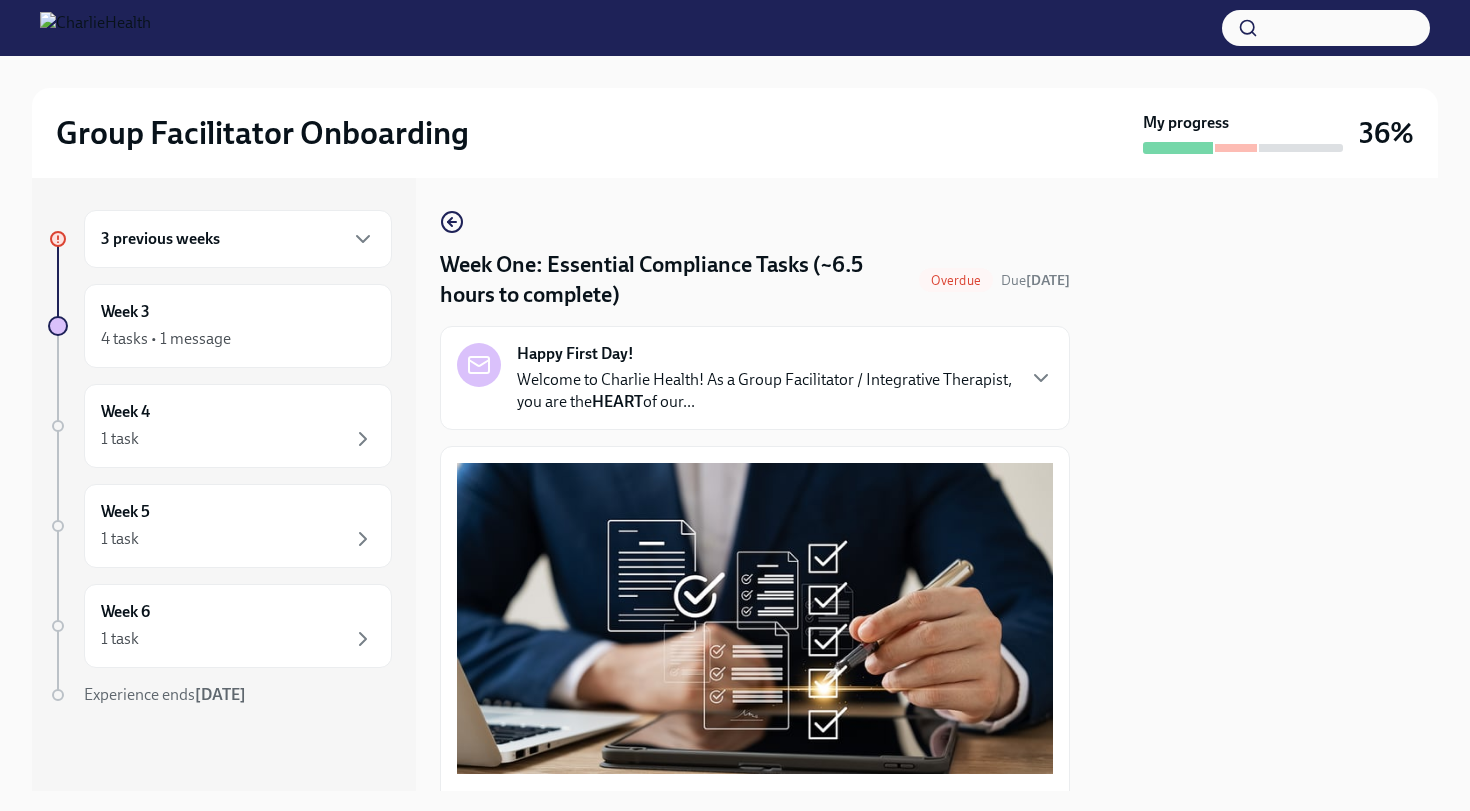 click on "Happy First Day! Welcome to Charlie Health! As a Group Facilitator / Integrative Therapist, you are the  HEART  of our..." at bounding box center [755, 378] 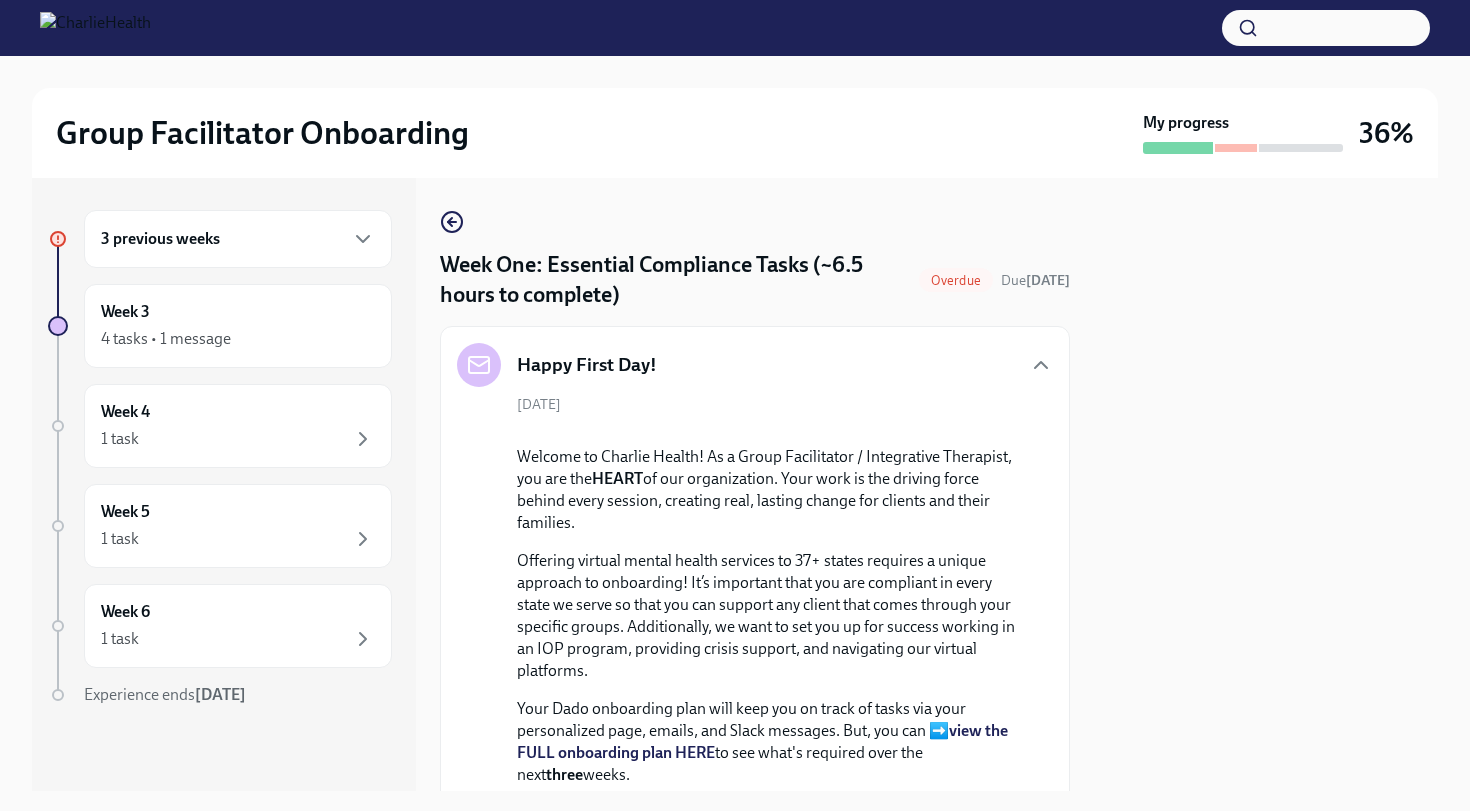 click on "Happy First Day! [DATE] Welcome to Charlie Health! As a Group Facilitator / Integrative Therapist, you are the  HEART  of our organization. Your work is the driving force behind every session, creating real, lasting change for clients and their families.
Offering virtual mental health services to 37+ states requires a unique approach to onboarding! It’s important that you are compliant in every state we serve so that you can support any client that comes through your specific groups. Additionally, we want to set you up for success working in an IOP program, providing crisis support, and navigating our virtual platforms.
Your Dado onboarding plan will keep you on track of tasks via your personalized page, emails, and Slack messages. But, you can ➡️  view the FULL onboarding plan HERE  to see what's required over the next  three  weeks.
If you complete all your week one tasks early and want to move on to week two, you are more than welcome to!
Important:   Reach out to IT
submit a ticket HERE" at bounding box center [755, 715] 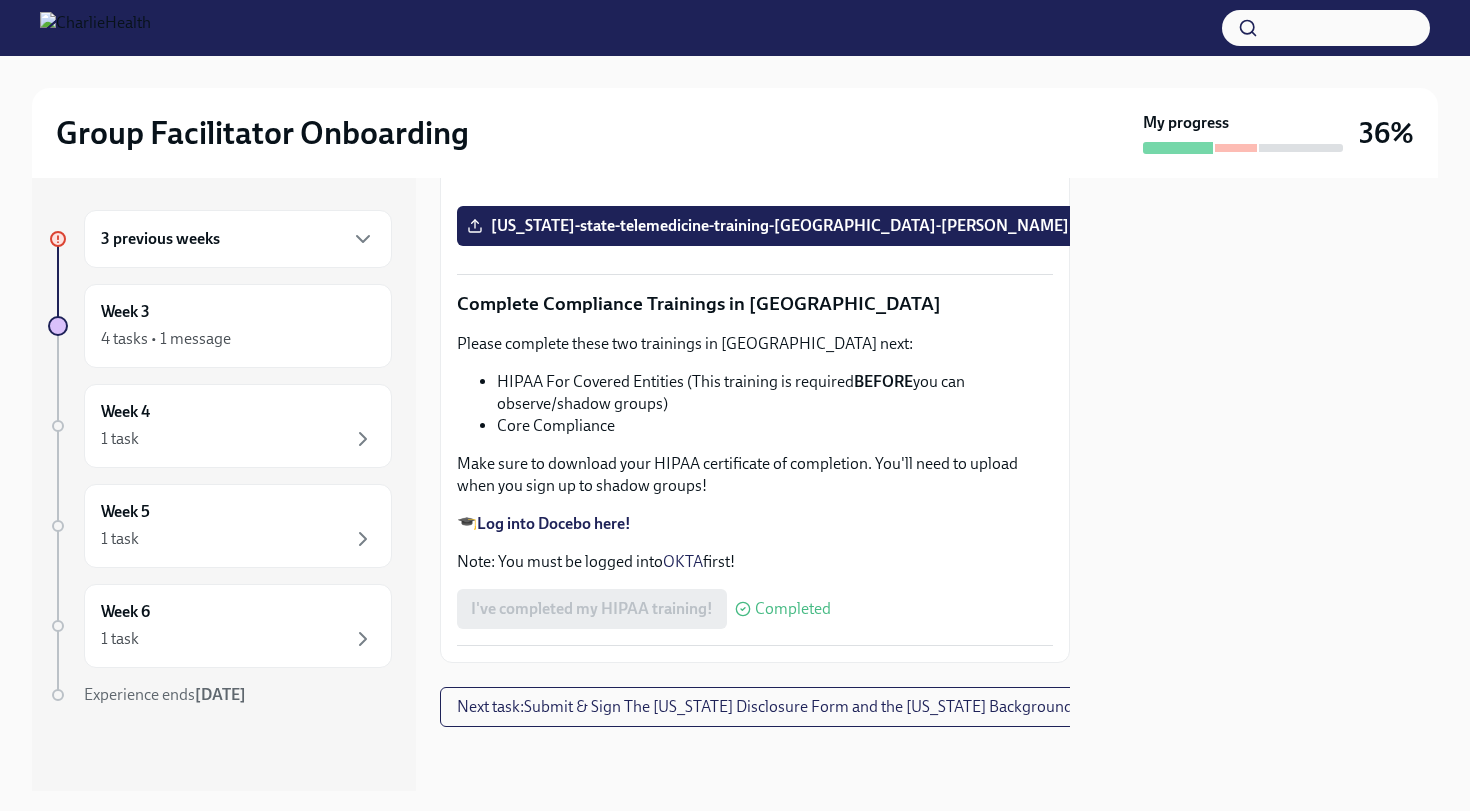 scroll, scrollTop: 5568, scrollLeft: 0, axis: vertical 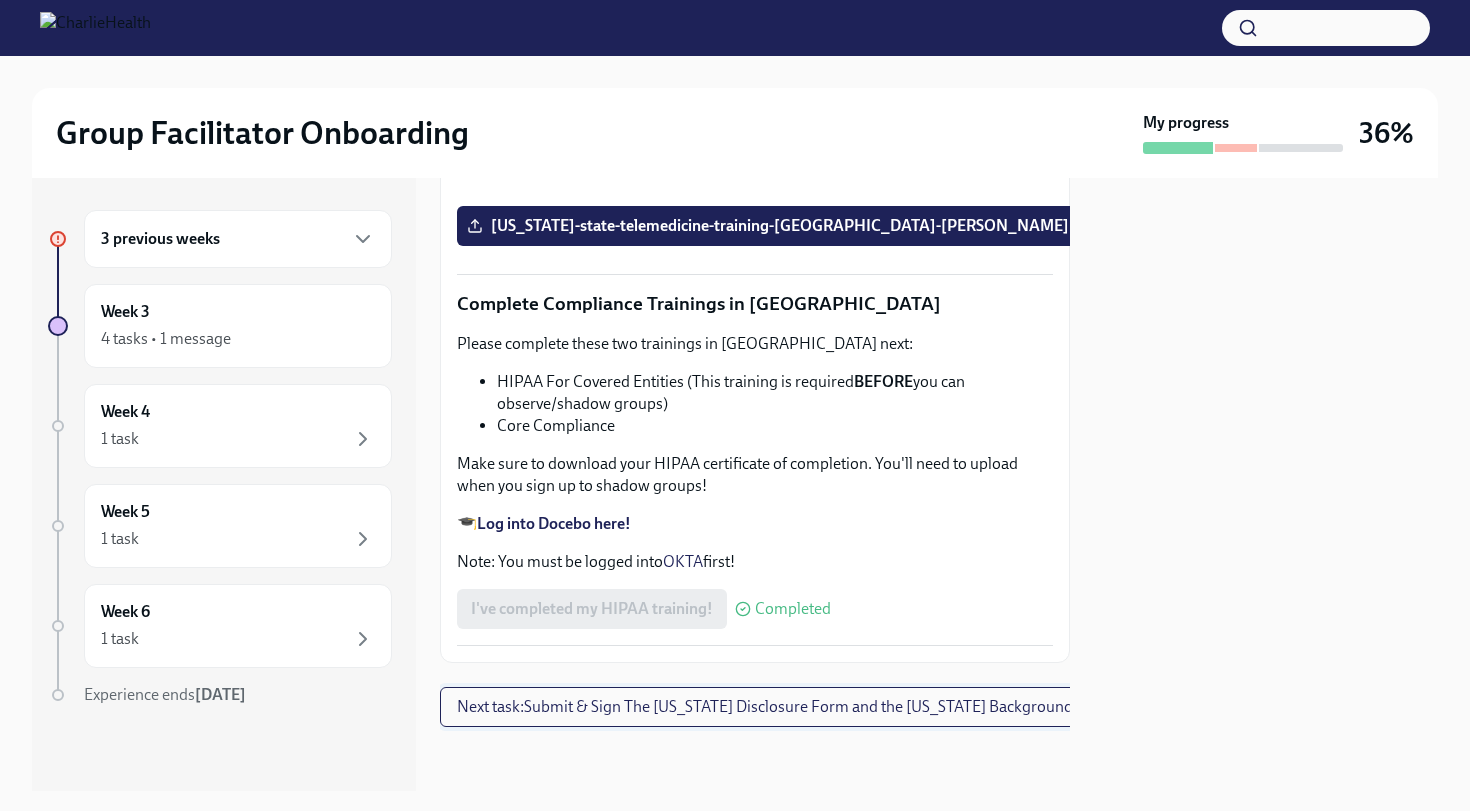click on "Next task :  Submit & Sign The [US_STATE] Disclosure Form and the [US_STATE] Background Check" at bounding box center (787, 707) 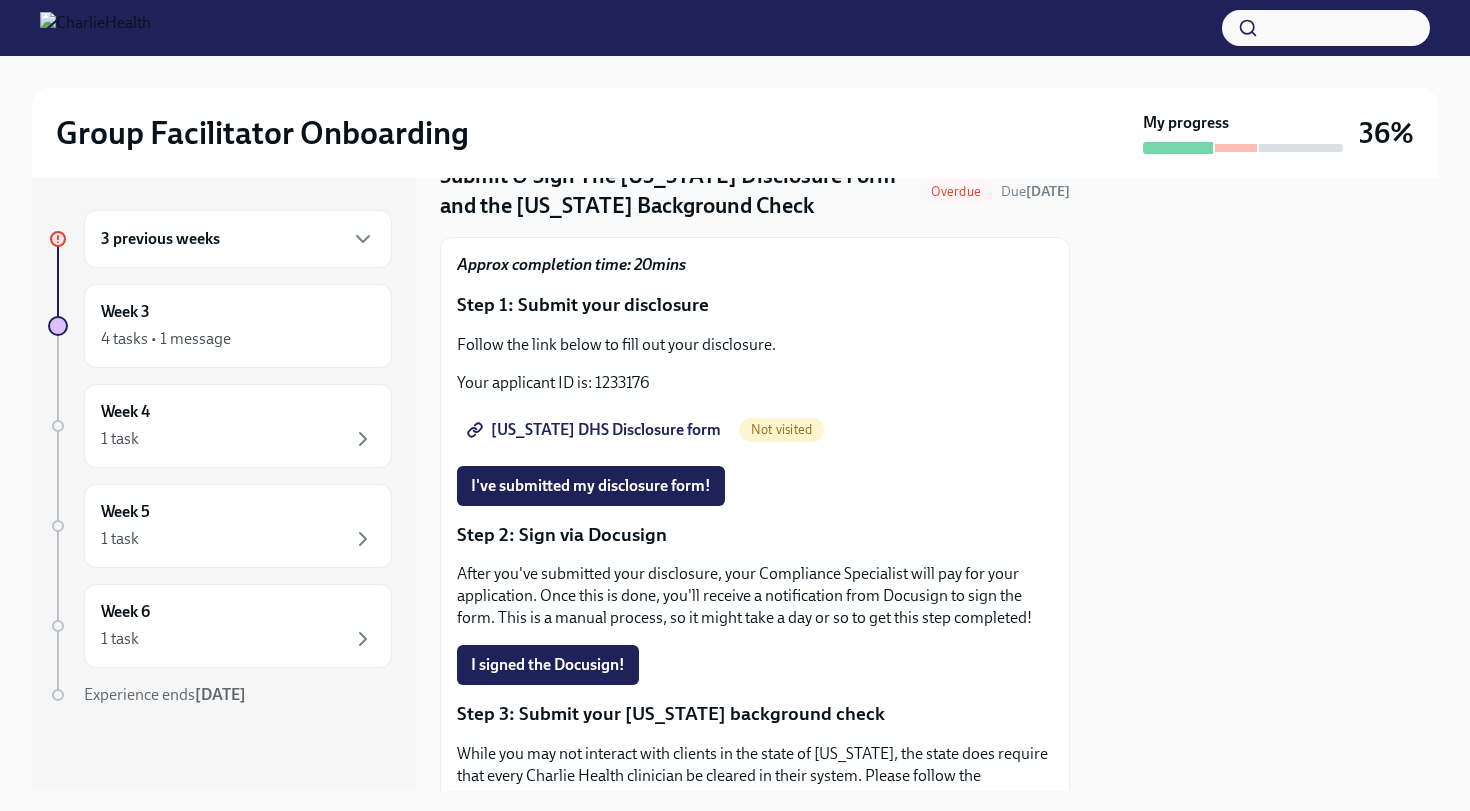 scroll, scrollTop: 0, scrollLeft: 0, axis: both 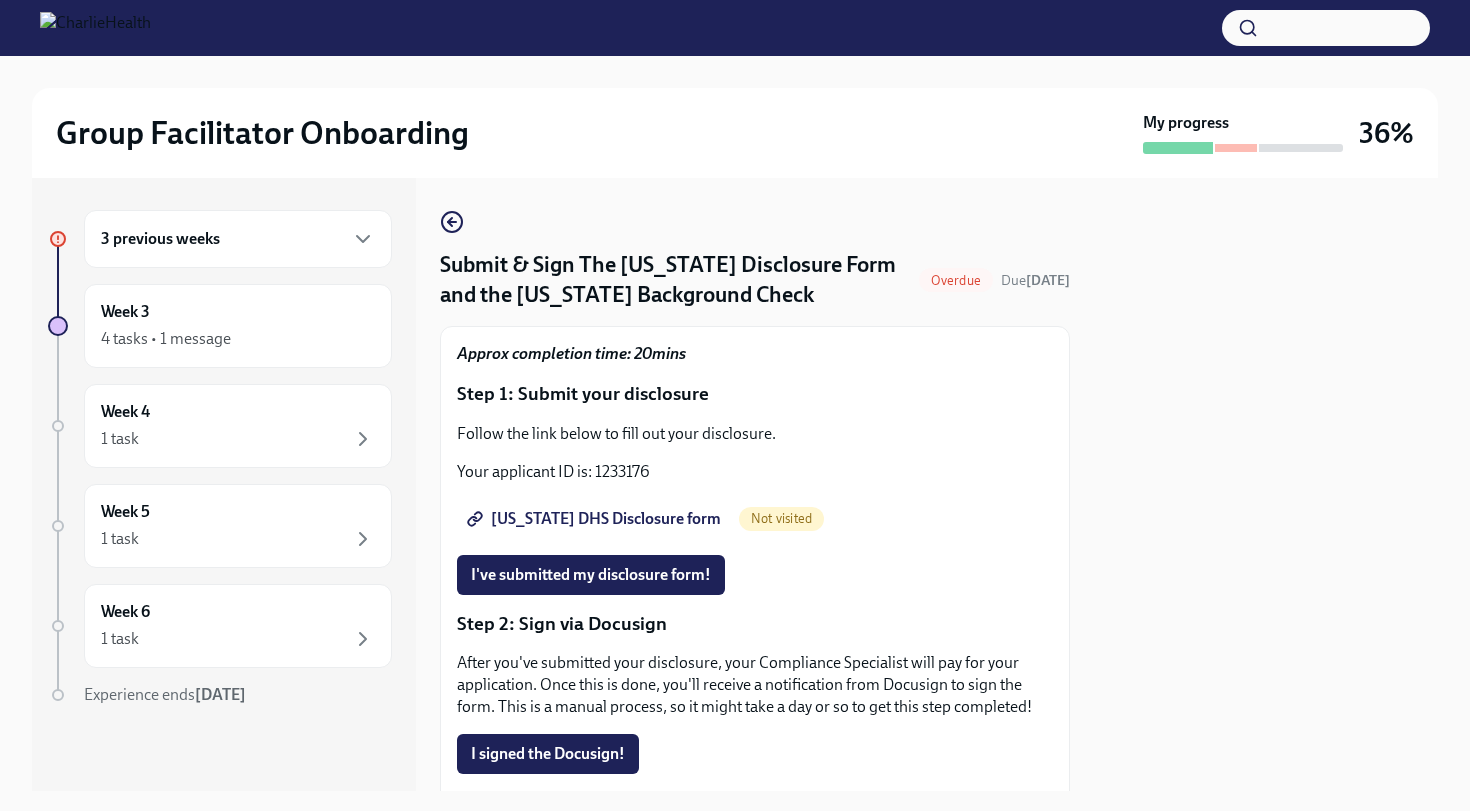 click on "[US_STATE] DHS Disclosure form" at bounding box center [596, 519] 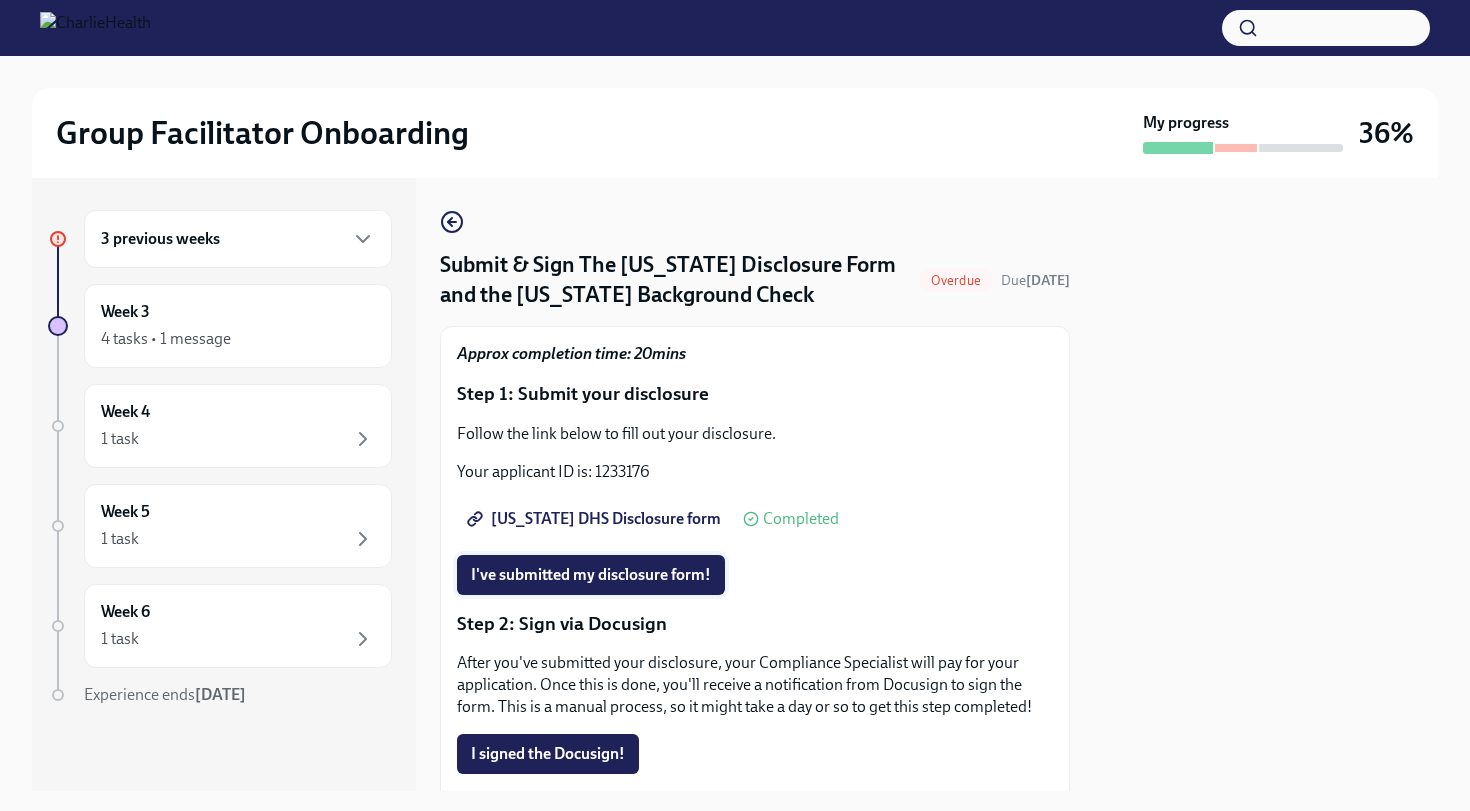 click on "I've submitted my disclosure form!" at bounding box center [591, 575] 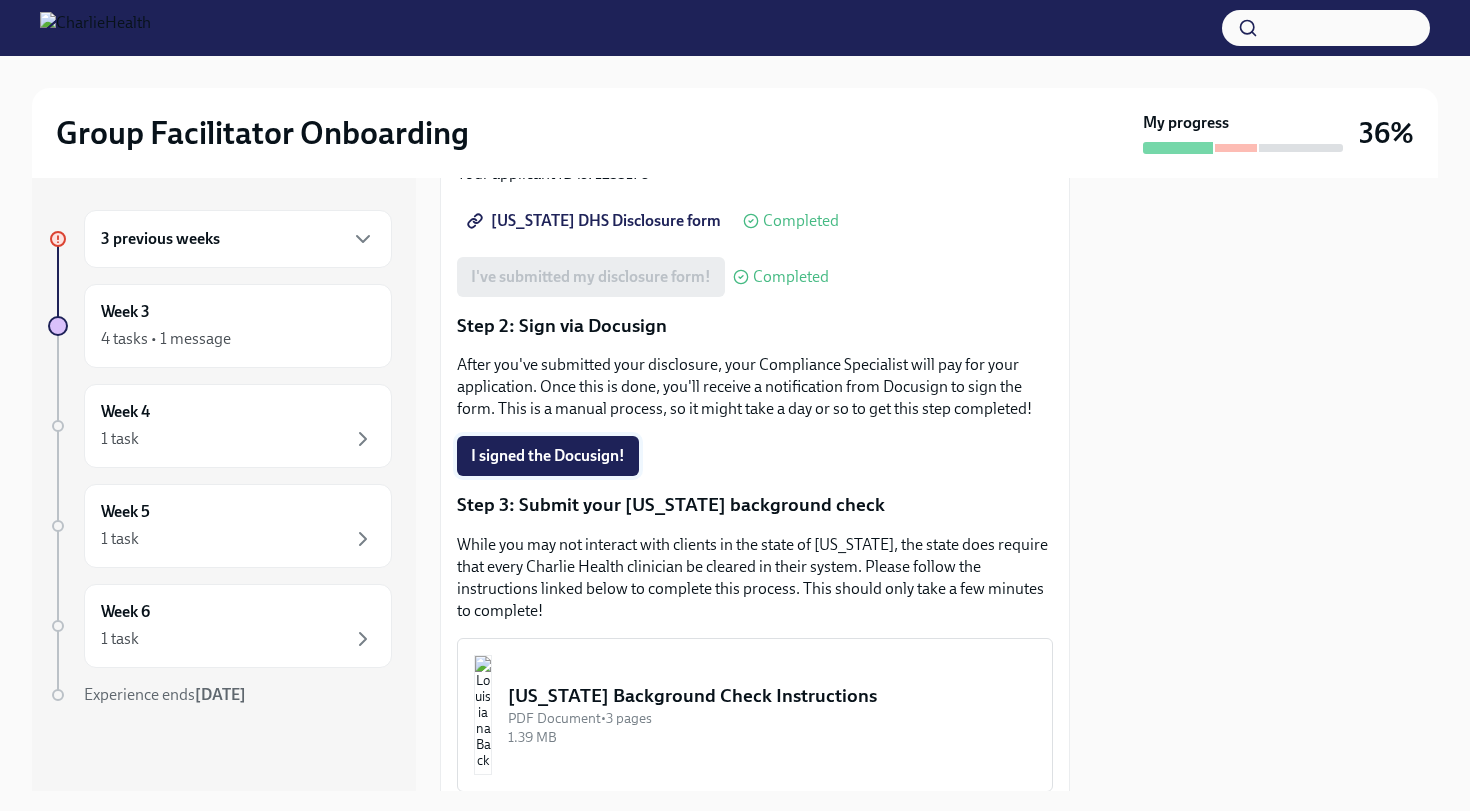 scroll, scrollTop: 299, scrollLeft: 0, axis: vertical 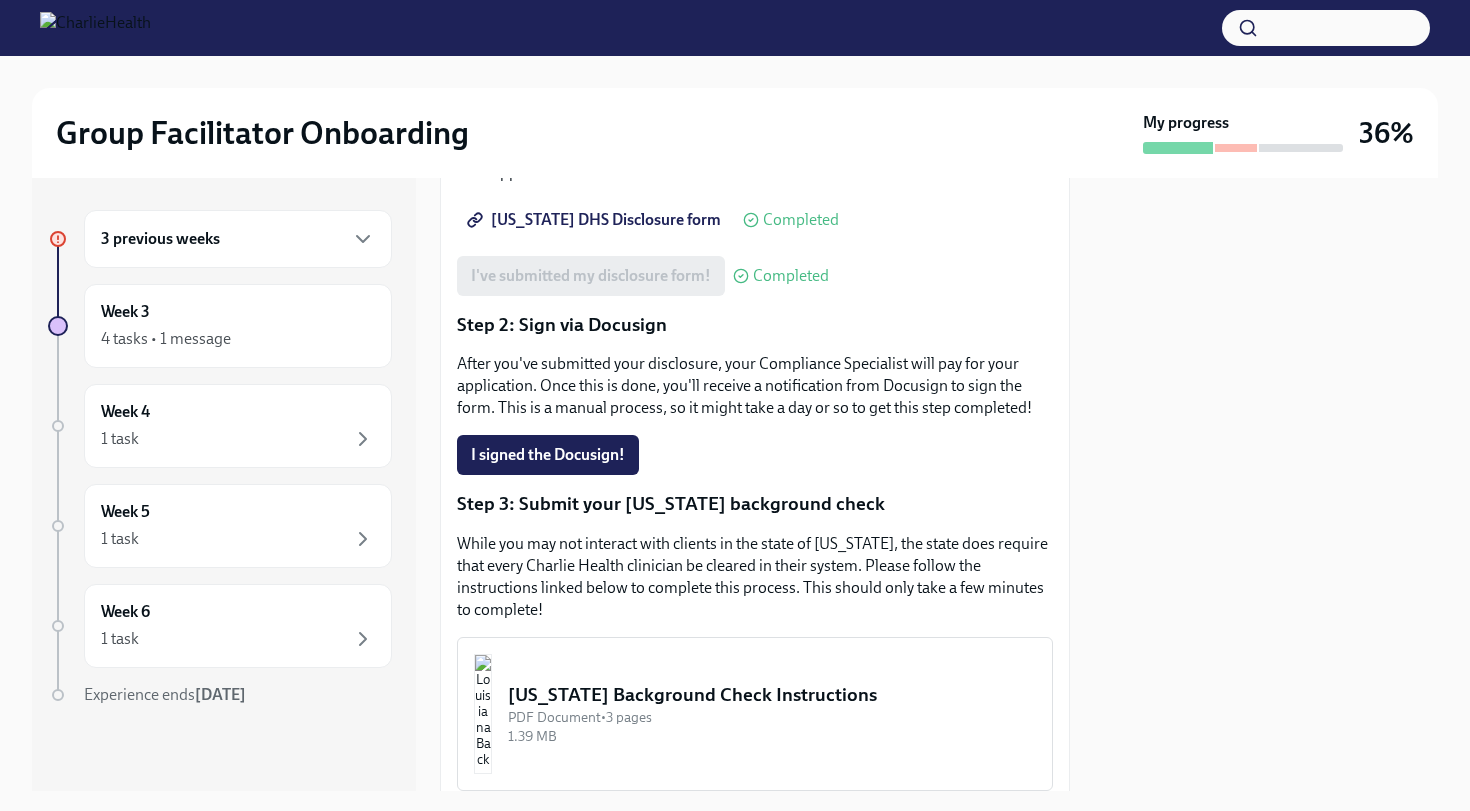 click on "I signed the Docusign!" at bounding box center [548, 455] 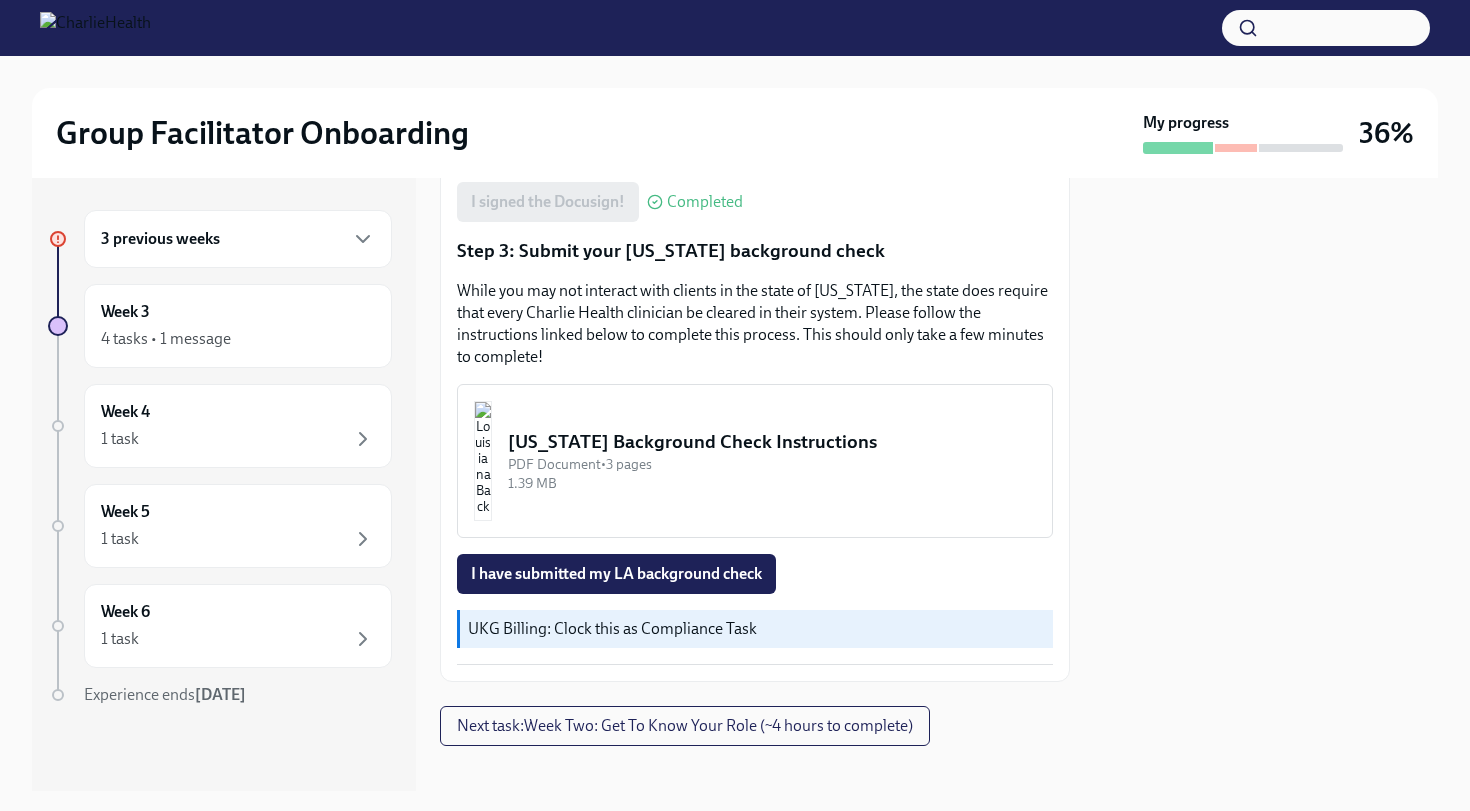 scroll, scrollTop: 571, scrollLeft: 0, axis: vertical 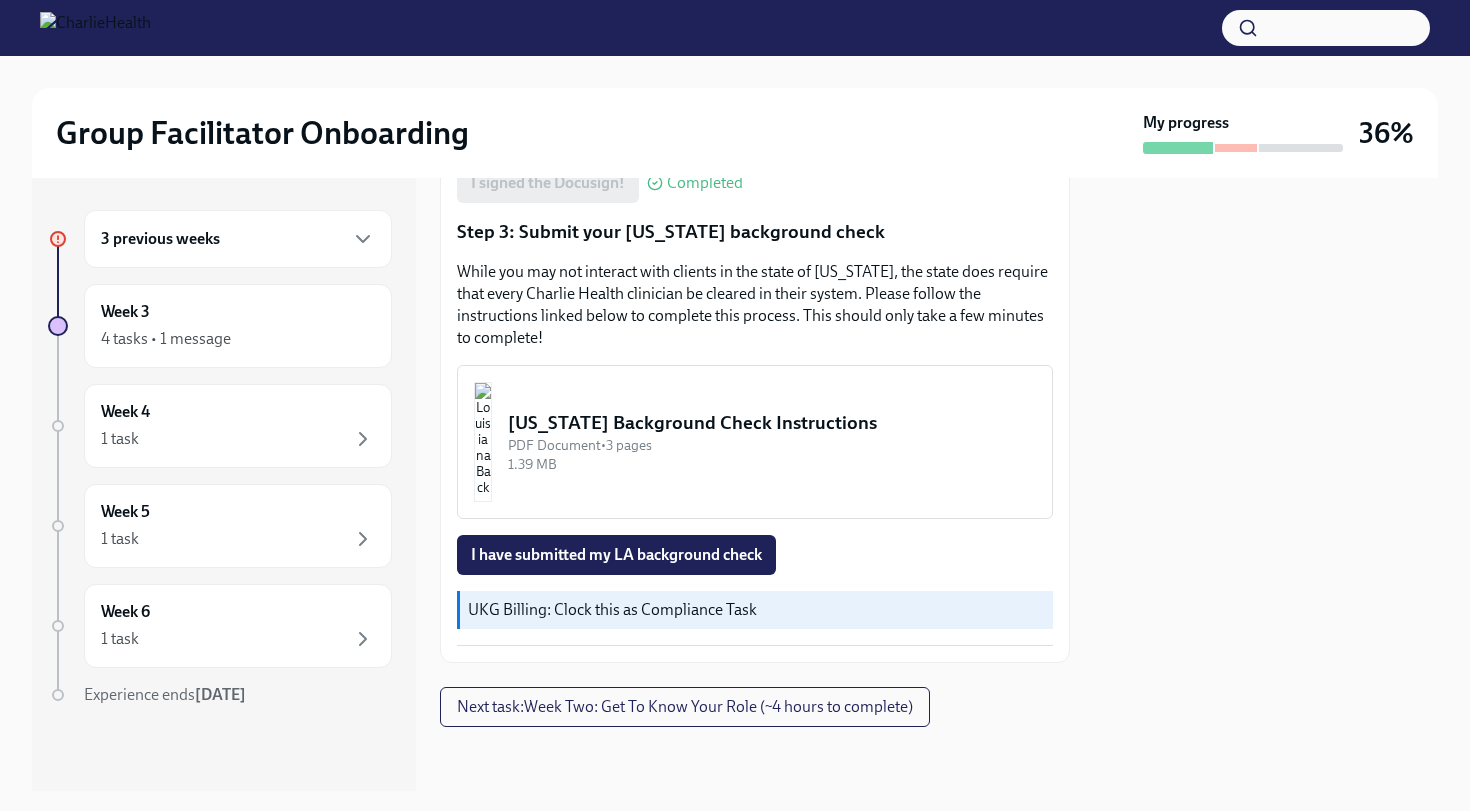 click on "1.39 MB" at bounding box center (772, 464) 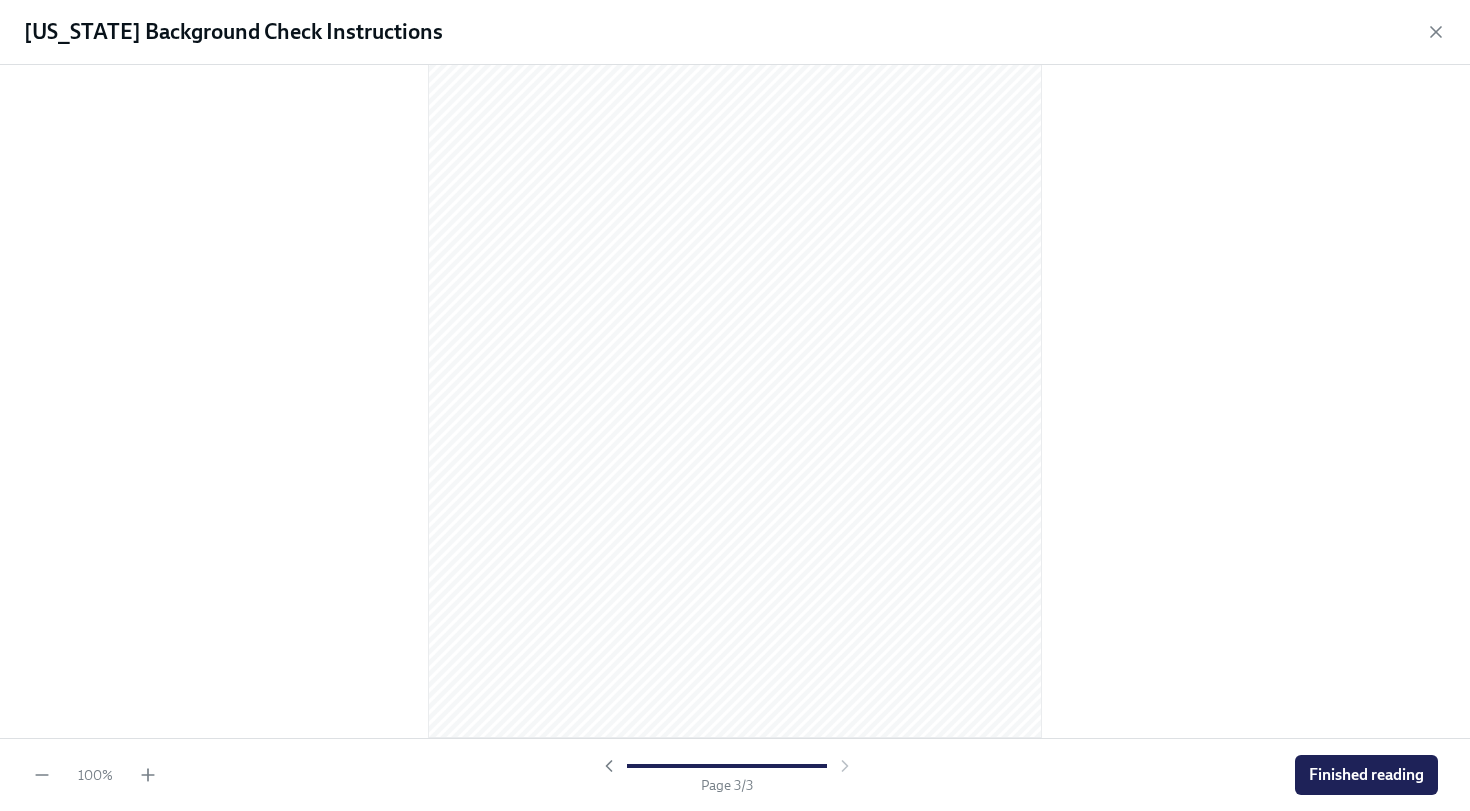scroll, scrollTop: 0, scrollLeft: 0, axis: both 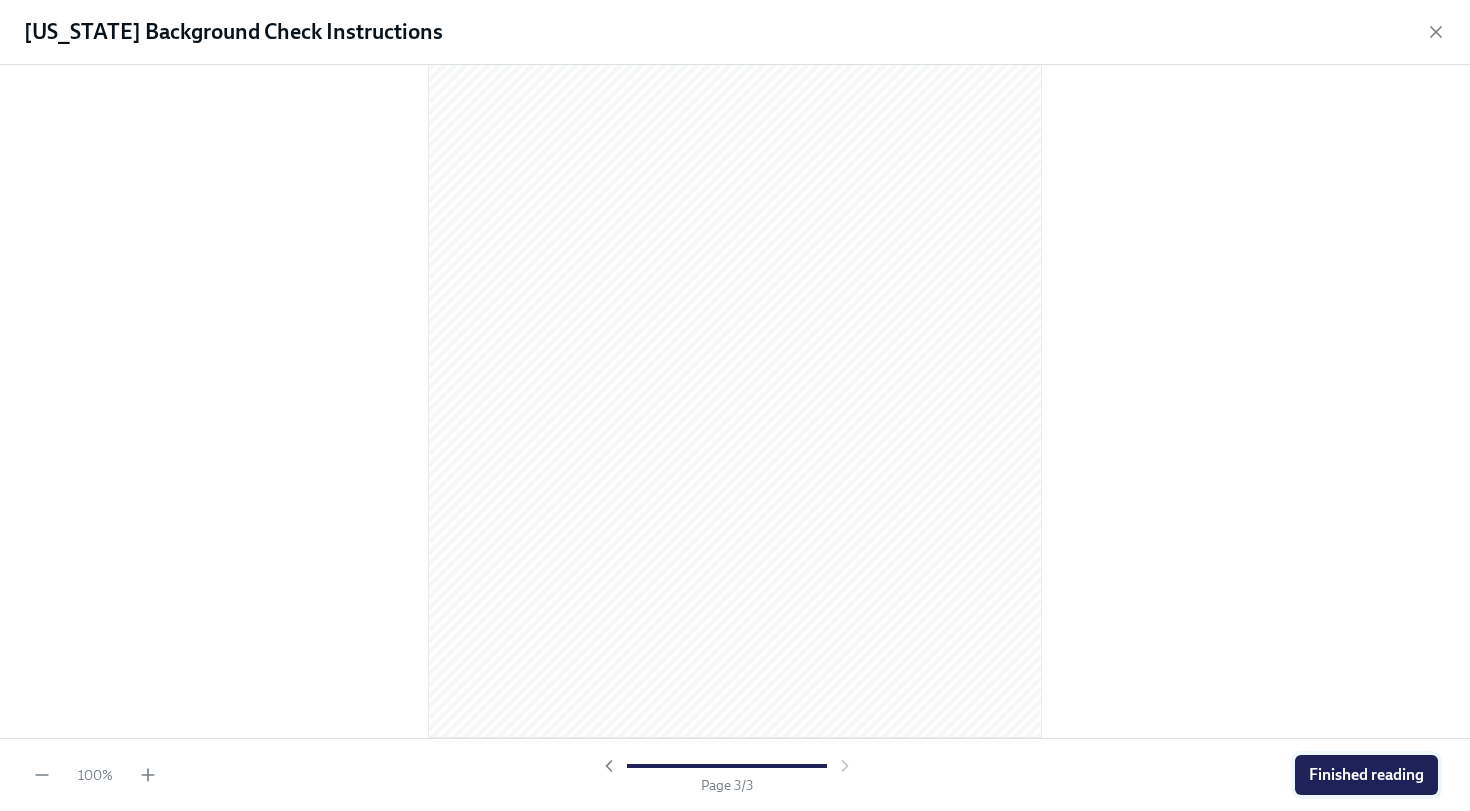 click on "Finished reading" at bounding box center (1366, 775) 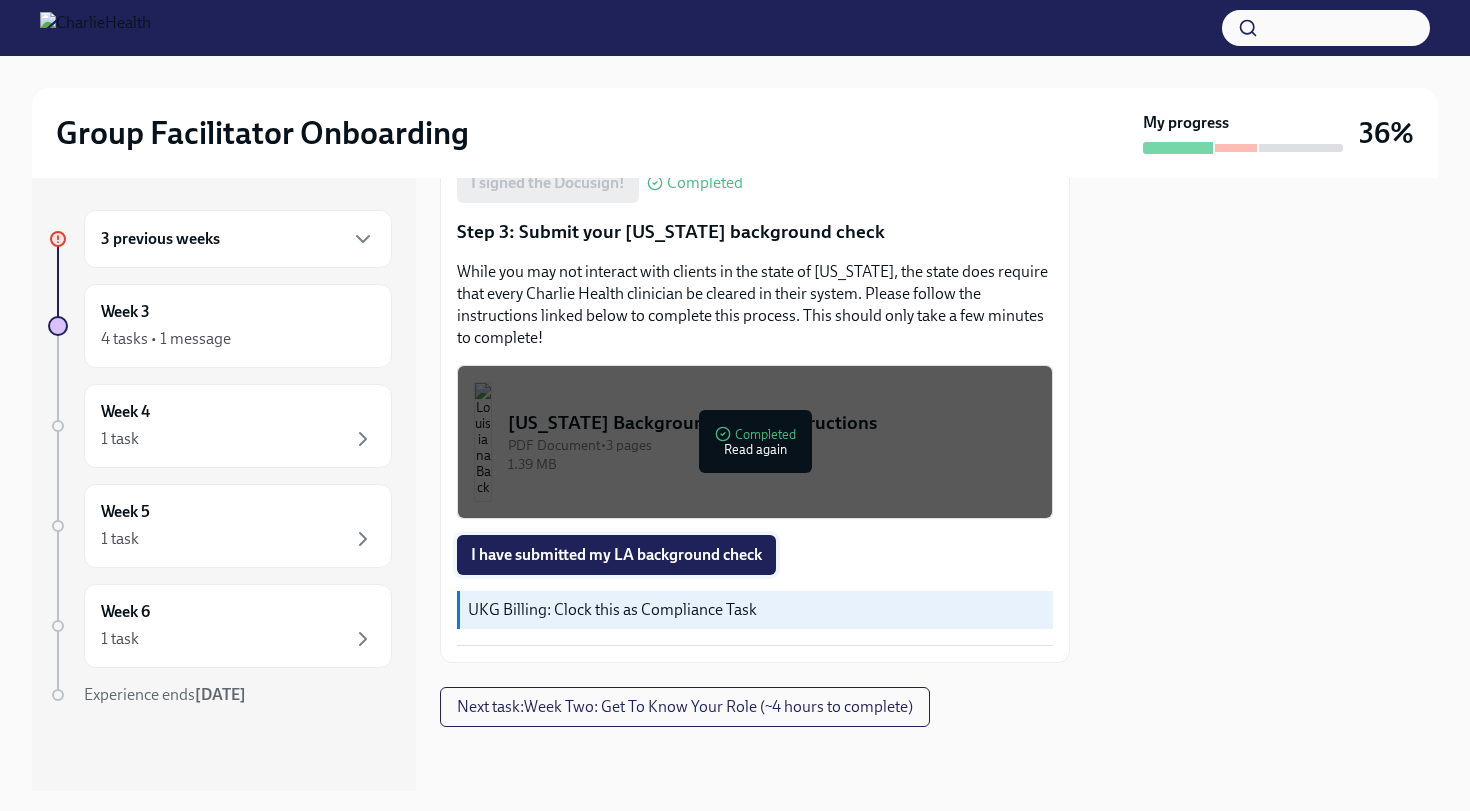 click on "I have submitted my LA background check" at bounding box center [616, 555] 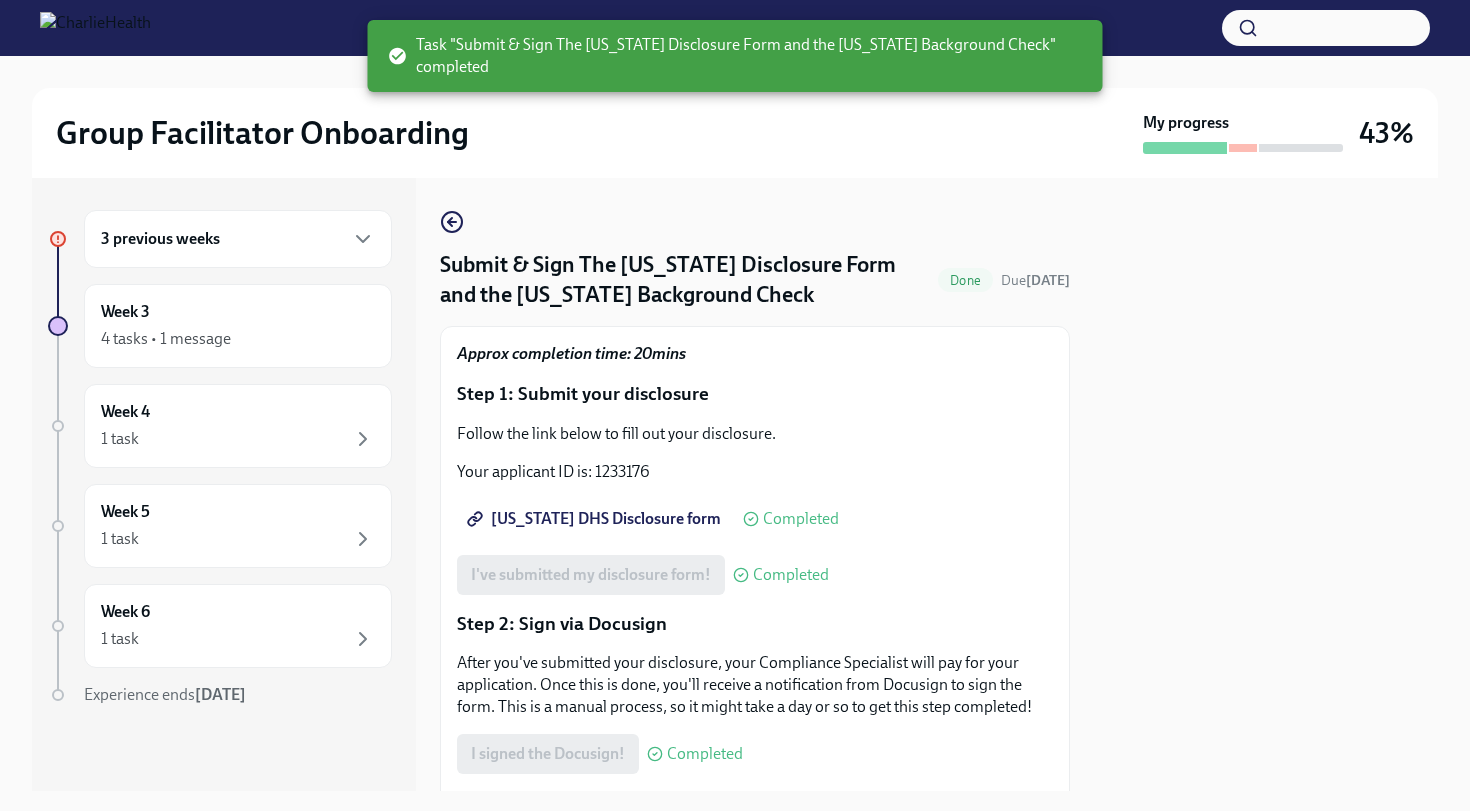 scroll, scrollTop: 571, scrollLeft: 0, axis: vertical 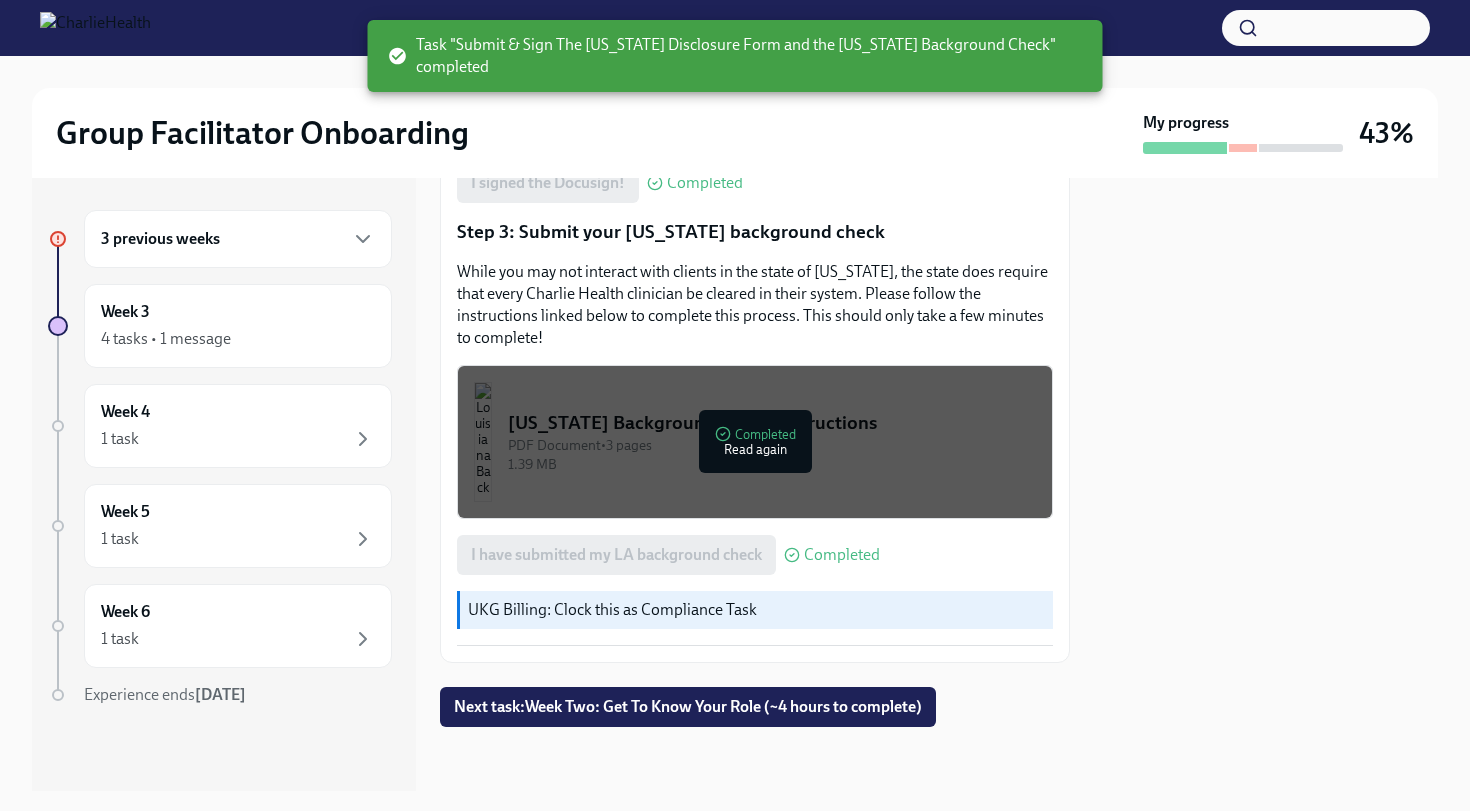 click on "Next task :  Week Two: Get To Know Your Role (~4 hours to complete)" at bounding box center (688, 707) 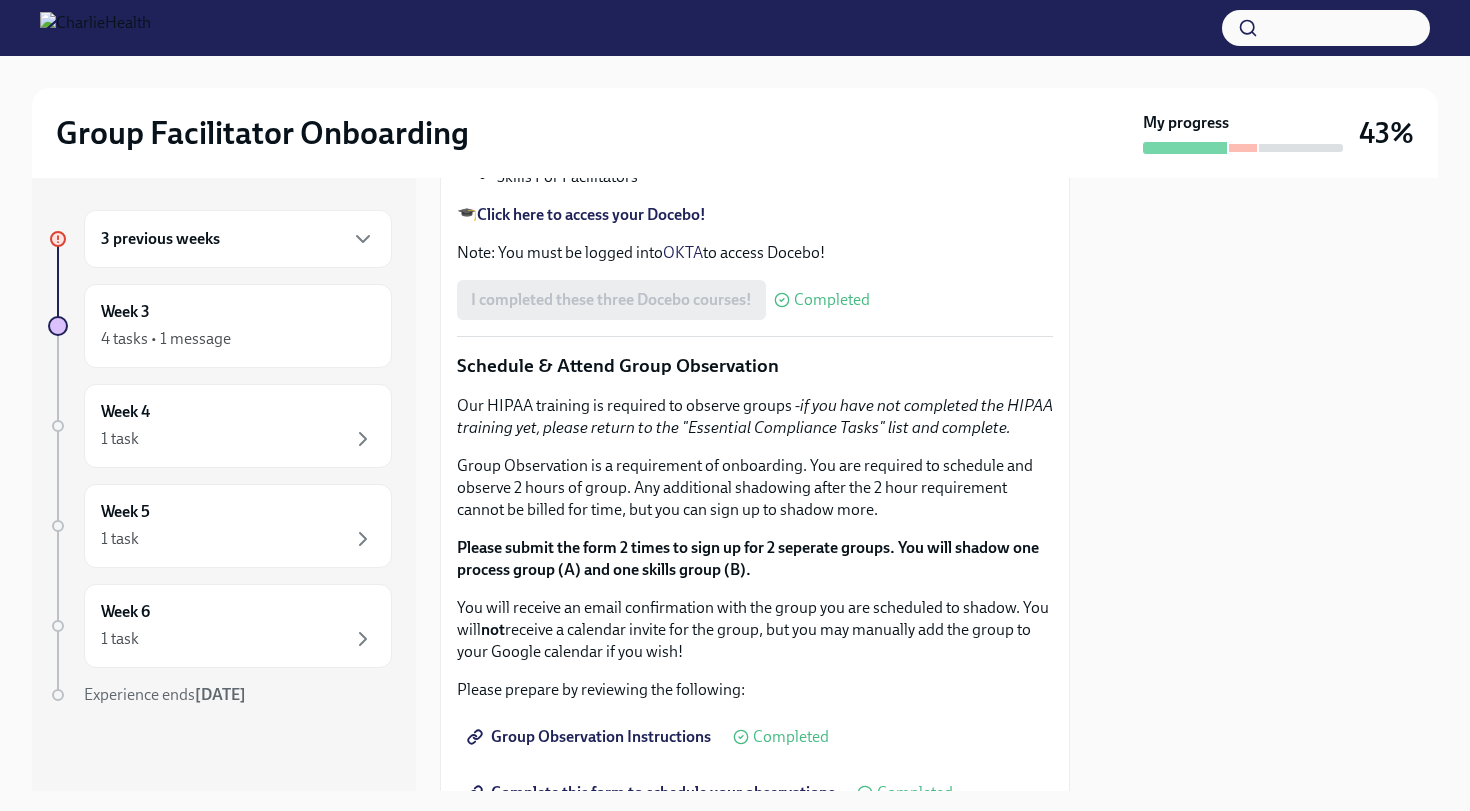 scroll, scrollTop: 1100, scrollLeft: 0, axis: vertical 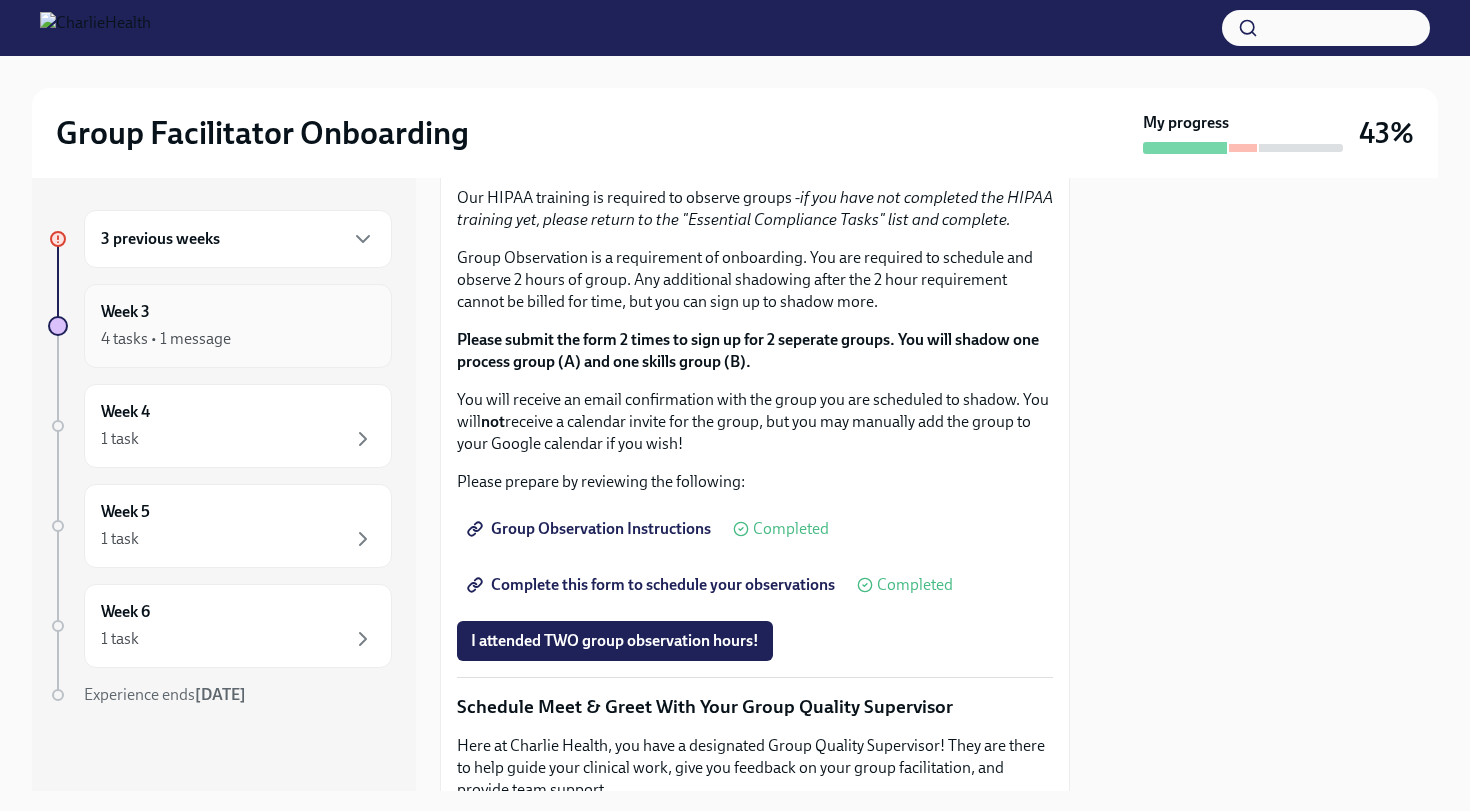 click on "Week 3 4 tasks • 1 message" at bounding box center (238, 326) 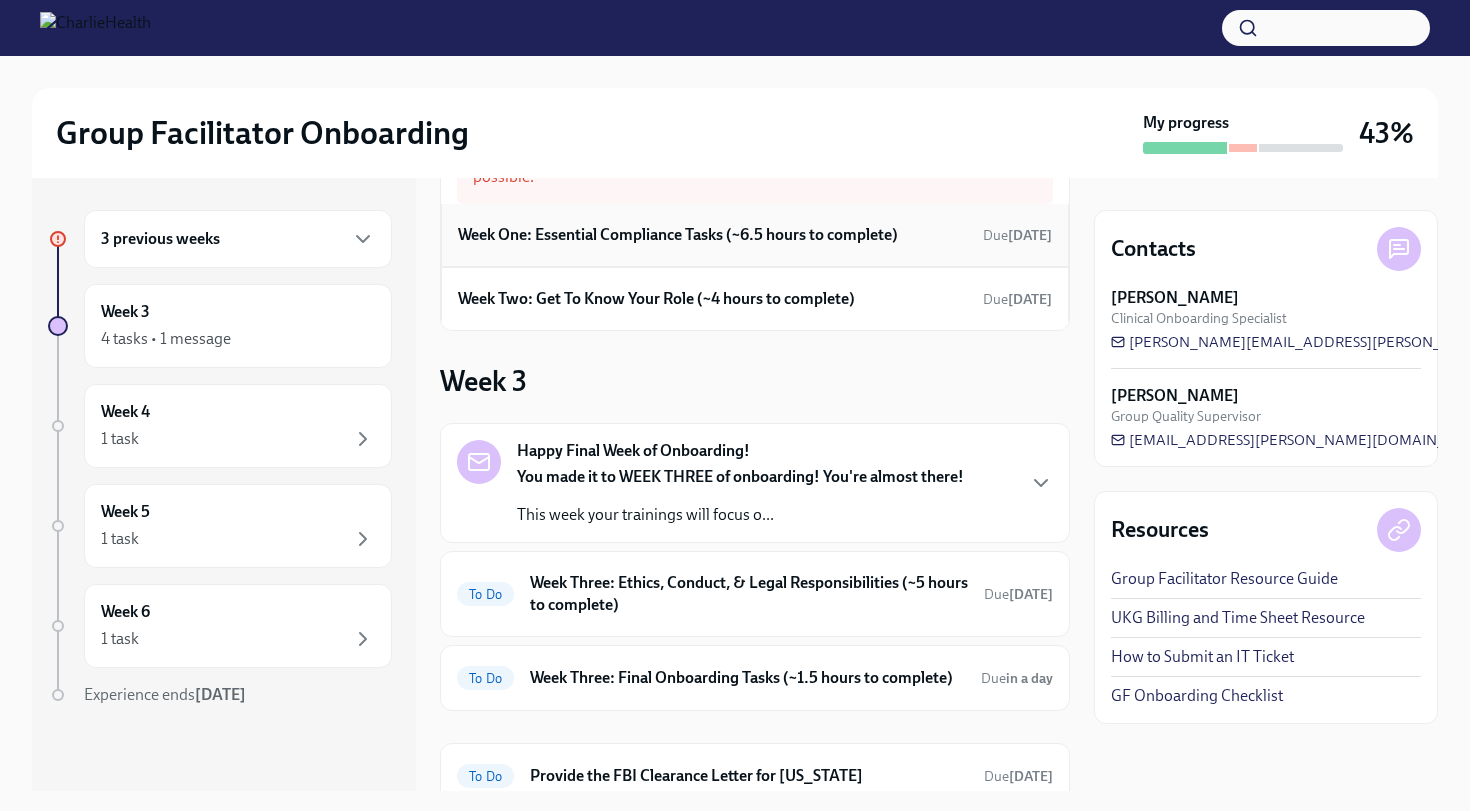scroll, scrollTop: 88, scrollLeft: 0, axis: vertical 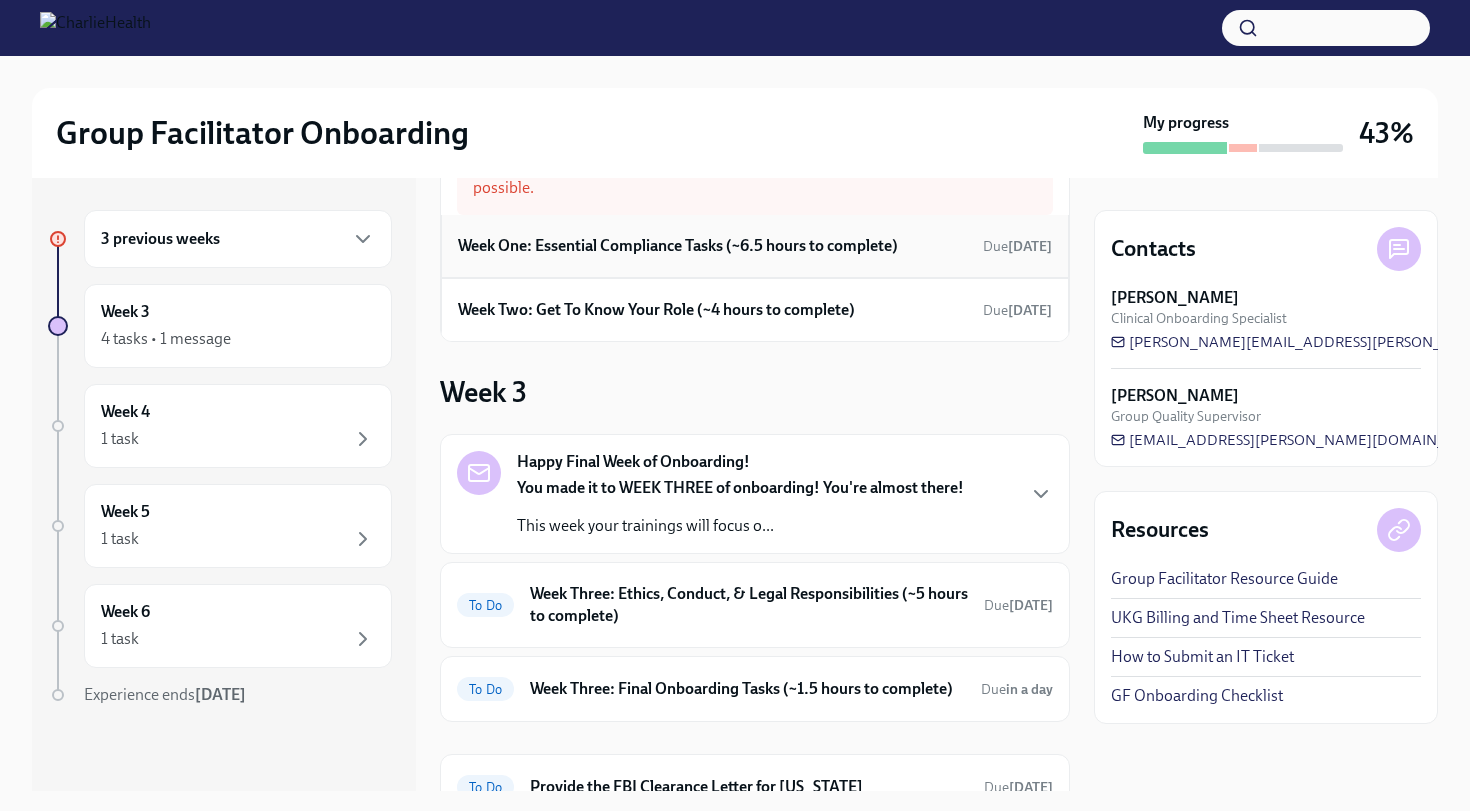 click on "Week One: Essential Compliance Tasks (~6.5 hours to complete)" at bounding box center [678, 246] 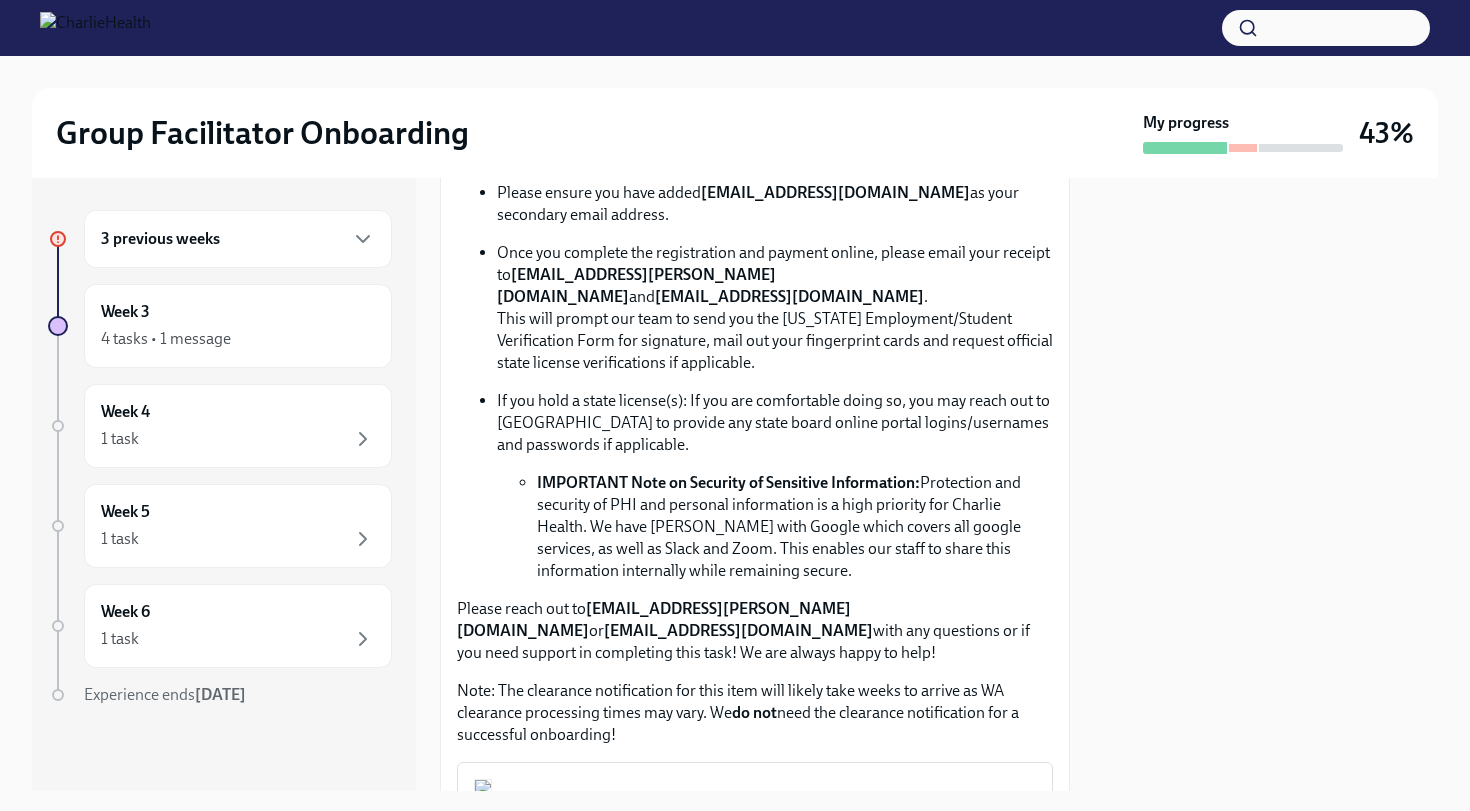 scroll, scrollTop: 0, scrollLeft: 0, axis: both 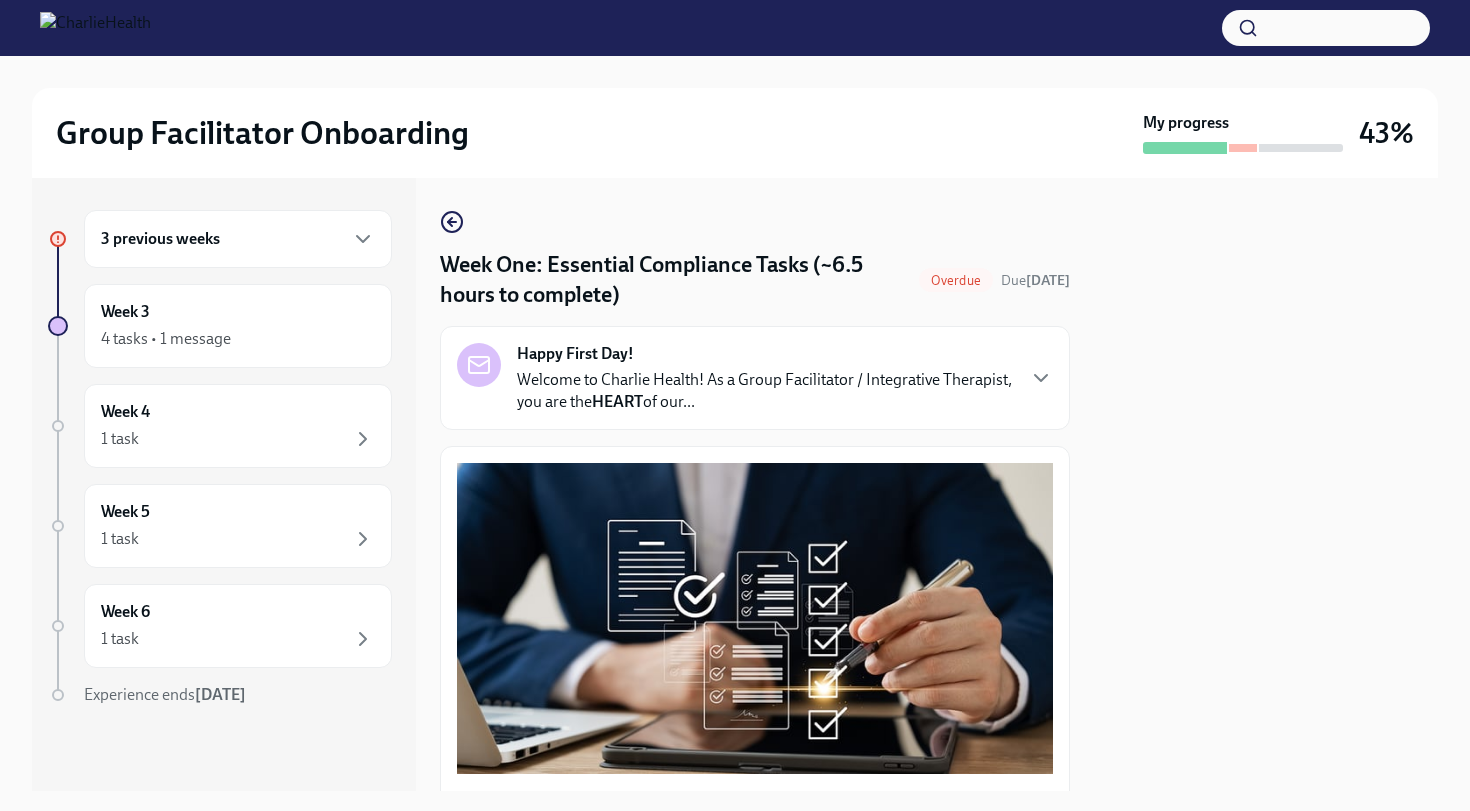 click on "Happy First Day! Welcome to Charlie Health! As a Group Facilitator / Integrative Therapist, you are the  HEART  of our..." at bounding box center [765, 378] 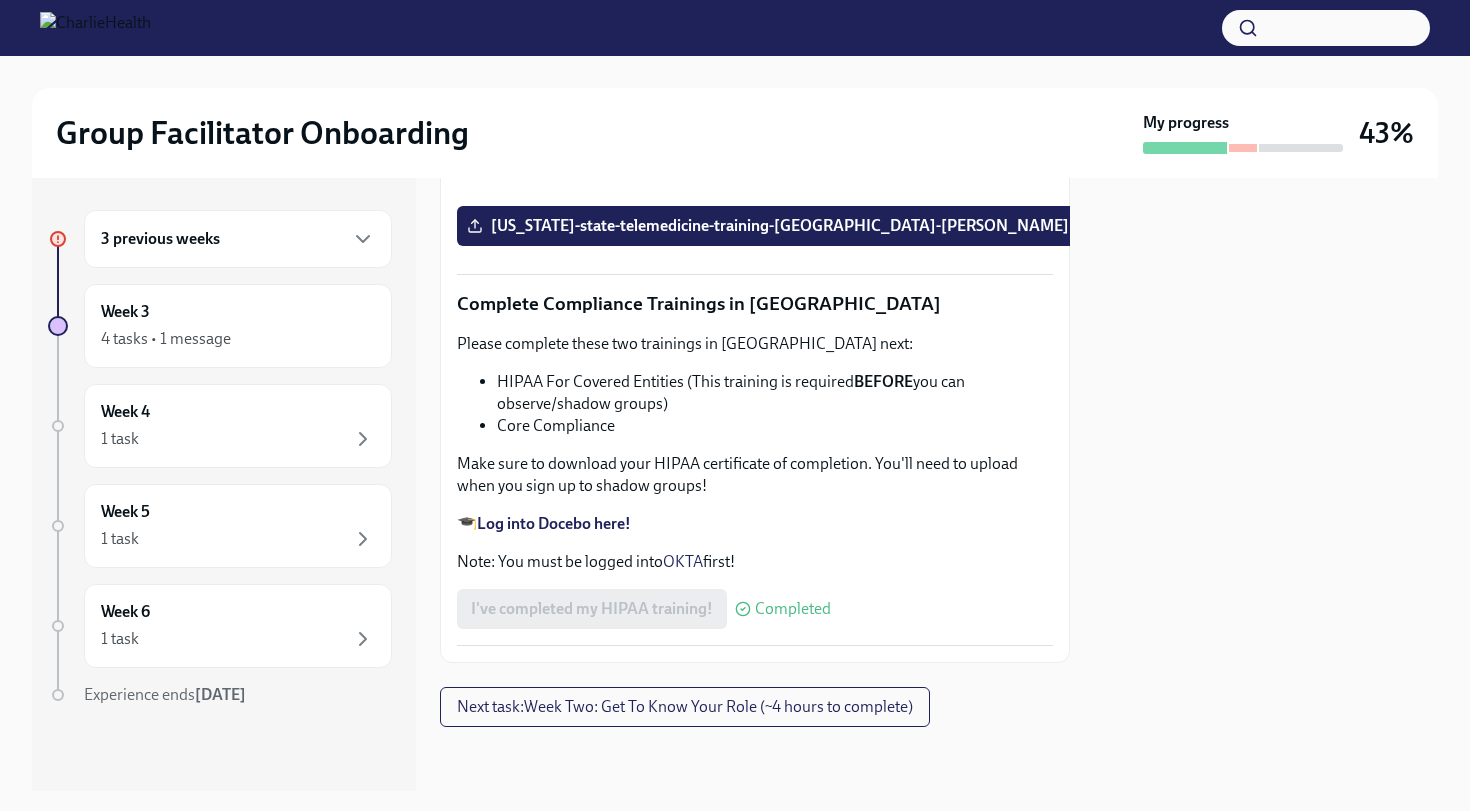 scroll, scrollTop: 5568, scrollLeft: 0, axis: vertical 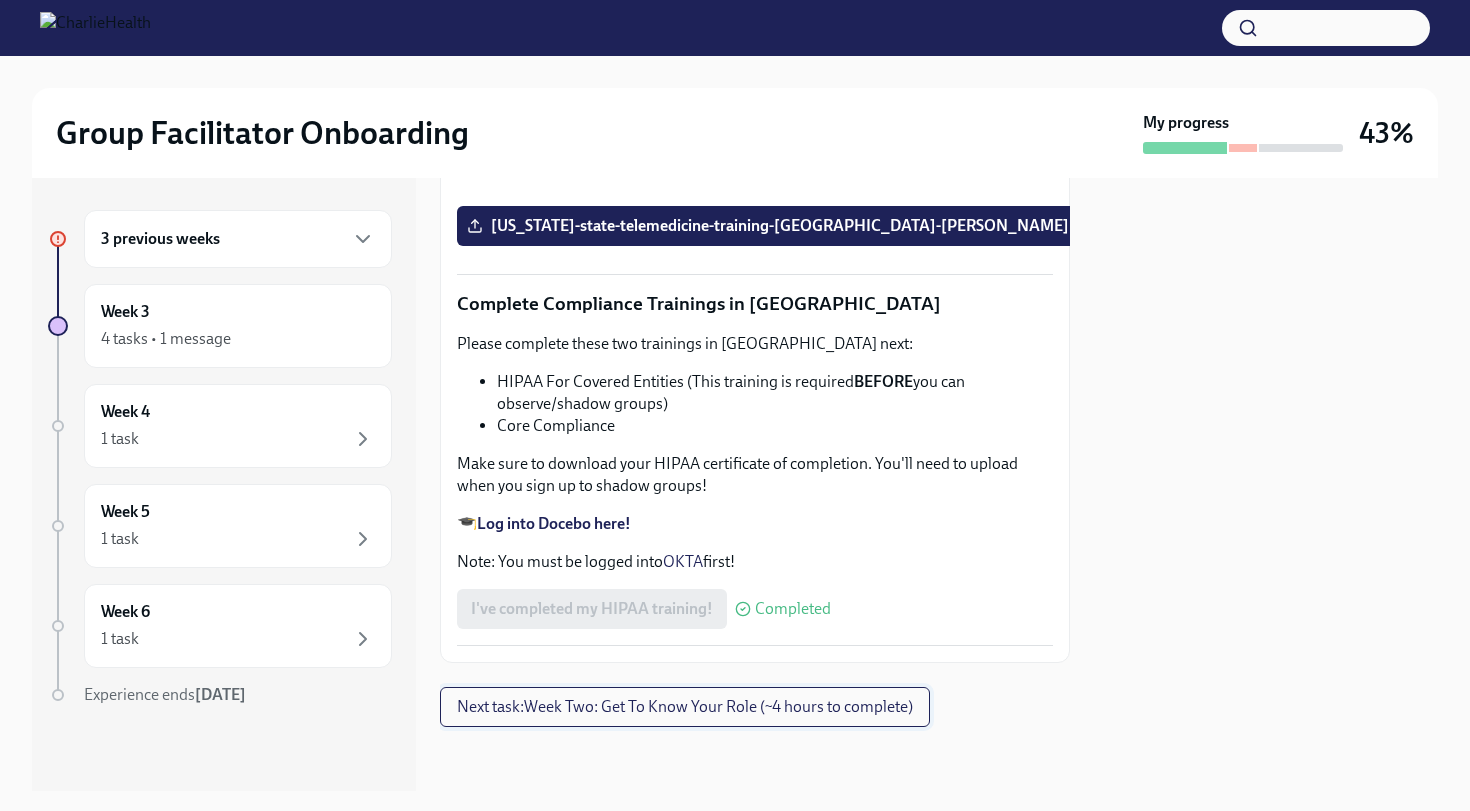 click on "Next task :  Week Two: Get To Know Your Role (~4 hours to complete)" at bounding box center [685, 707] 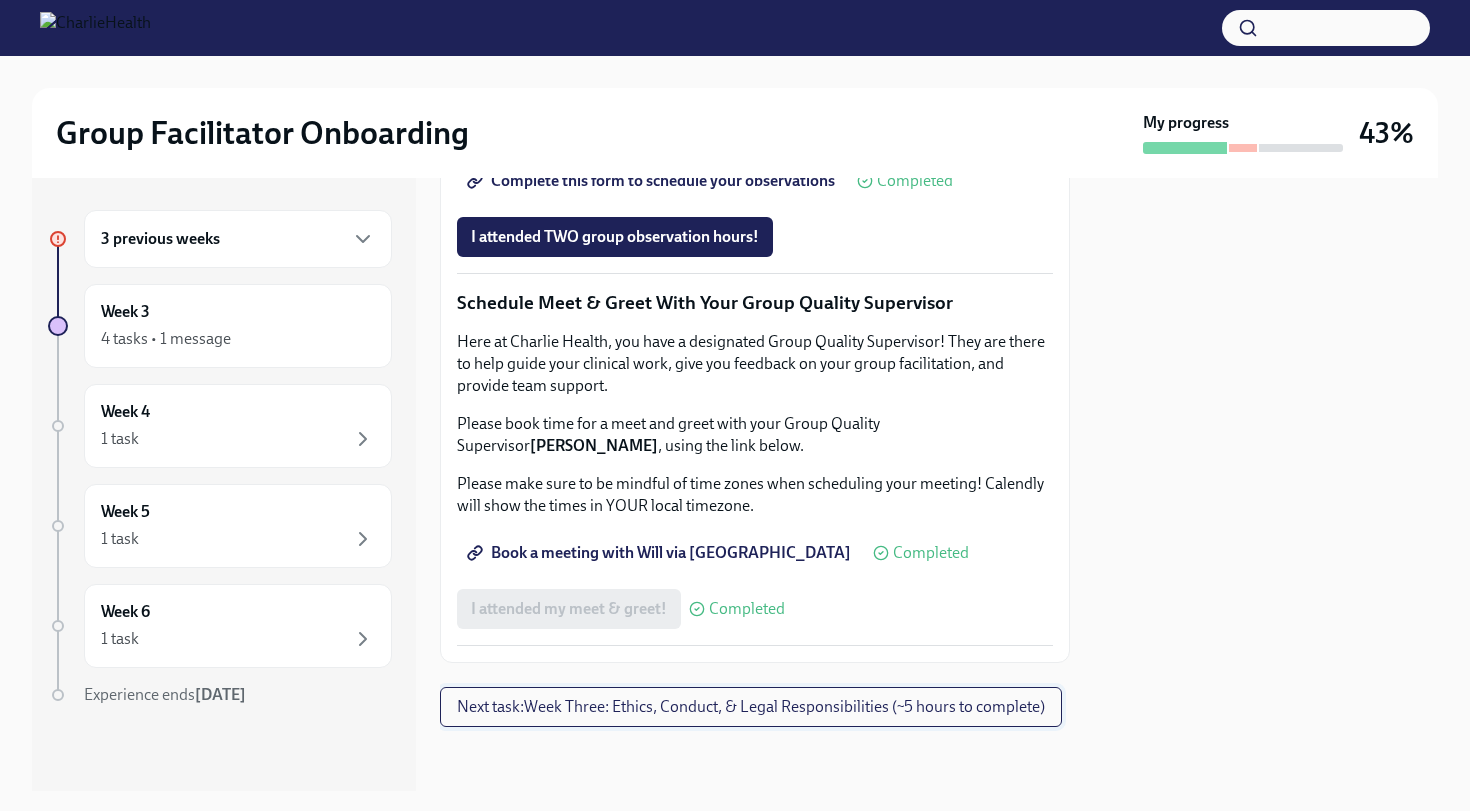 scroll, scrollTop: 2562, scrollLeft: 0, axis: vertical 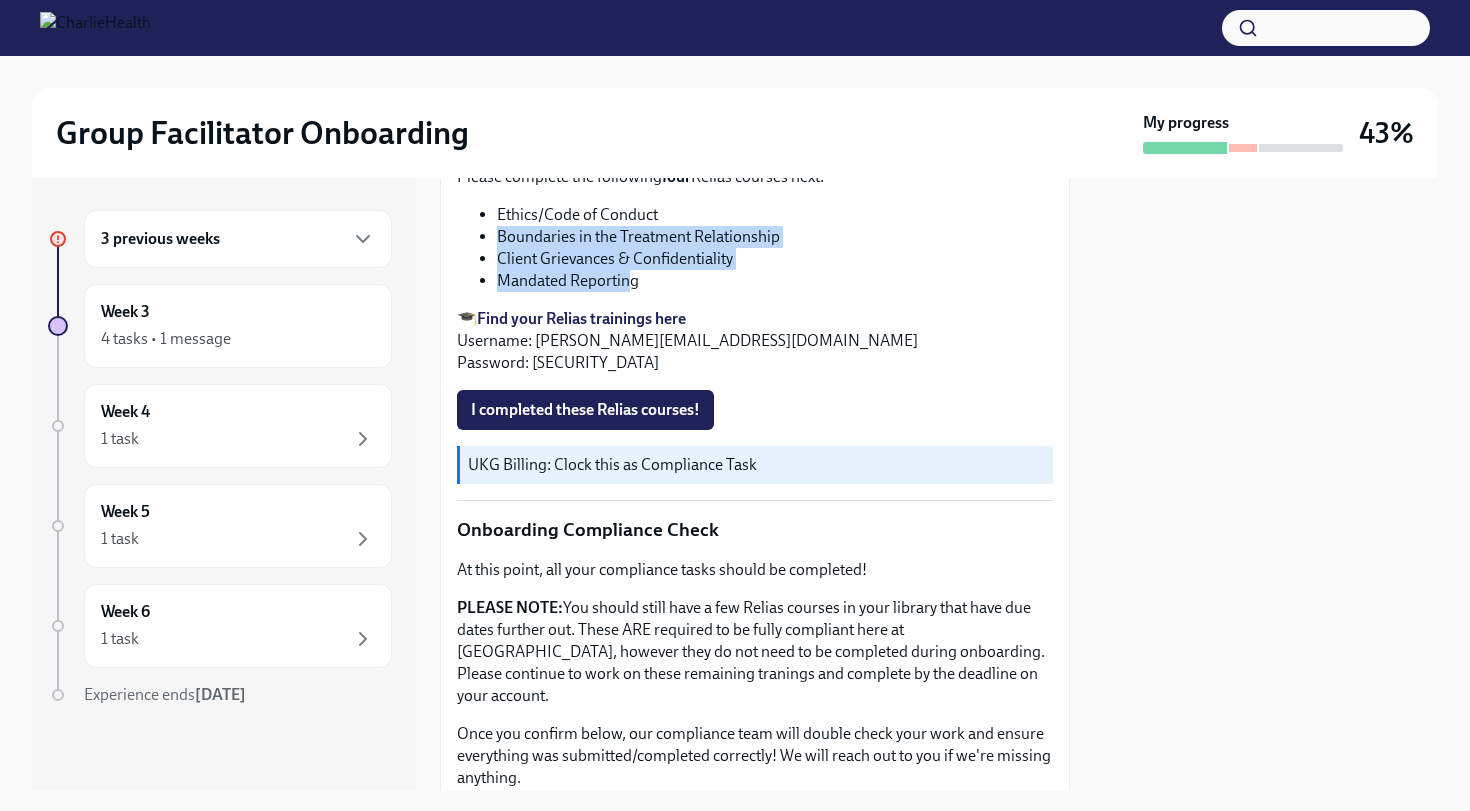 drag, startPoint x: 630, startPoint y: 567, endPoint x: 484, endPoint y: 510, distance: 156.73225 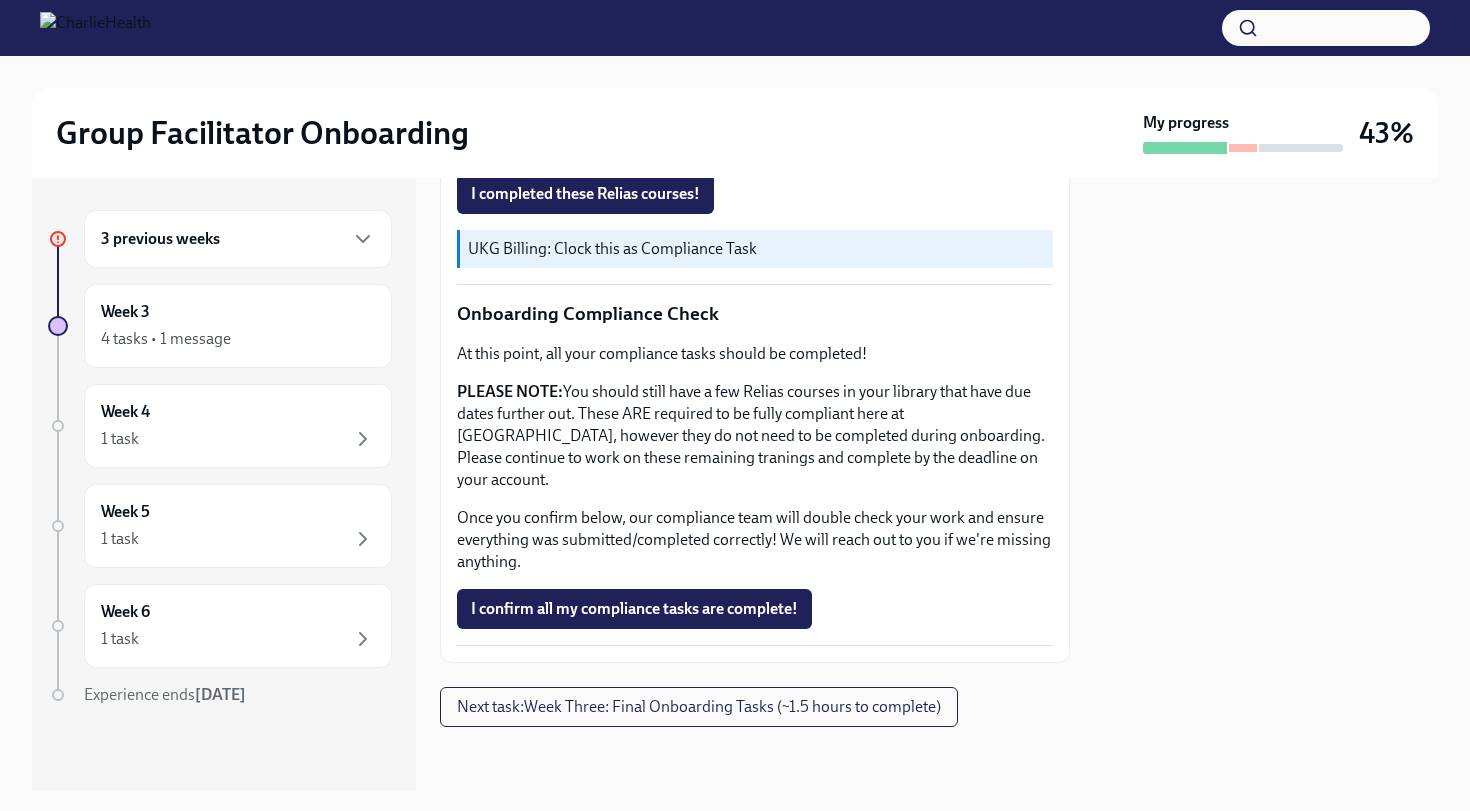 scroll, scrollTop: 1613, scrollLeft: 0, axis: vertical 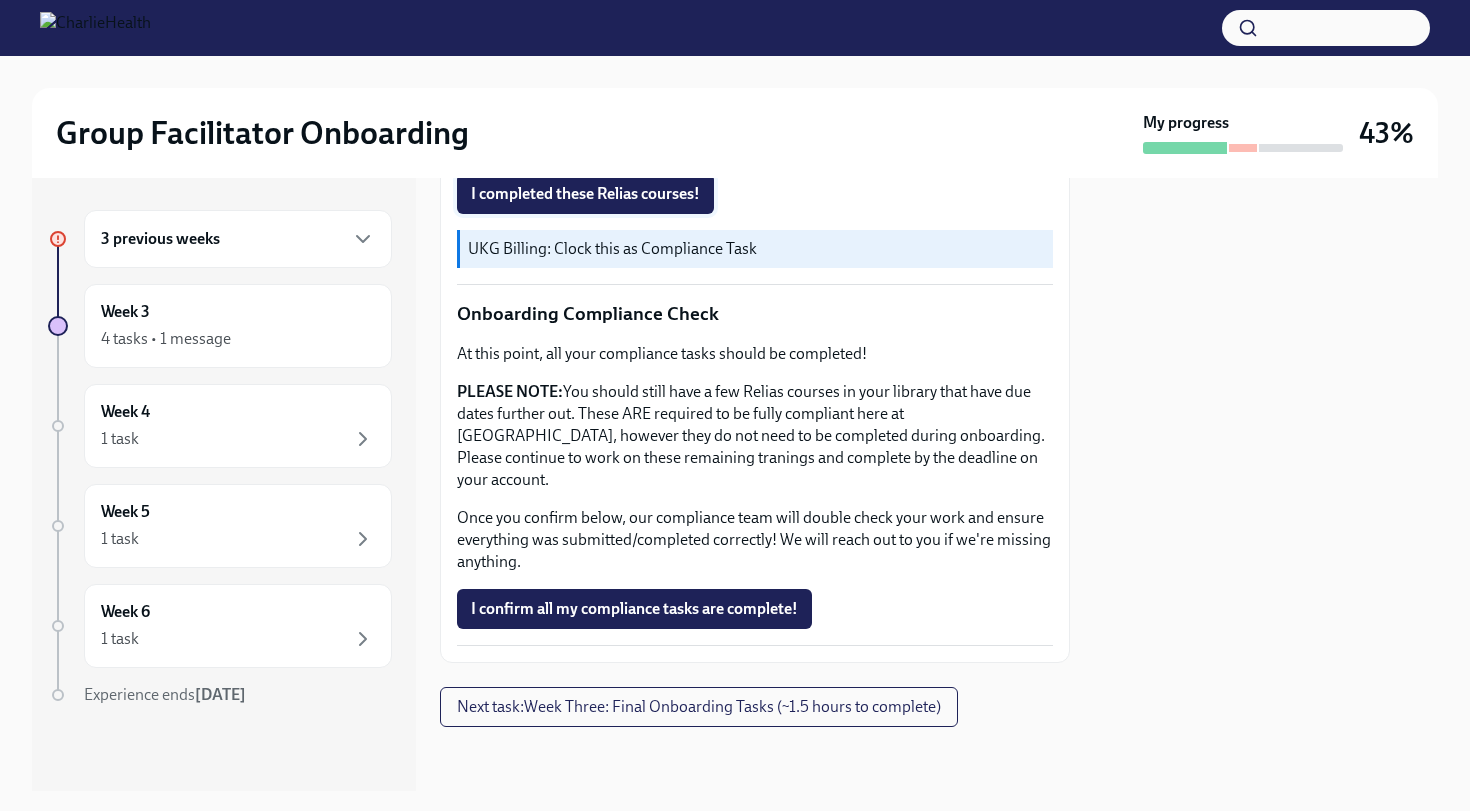 click on "I completed these Relias courses!" at bounding box center (585, 194) 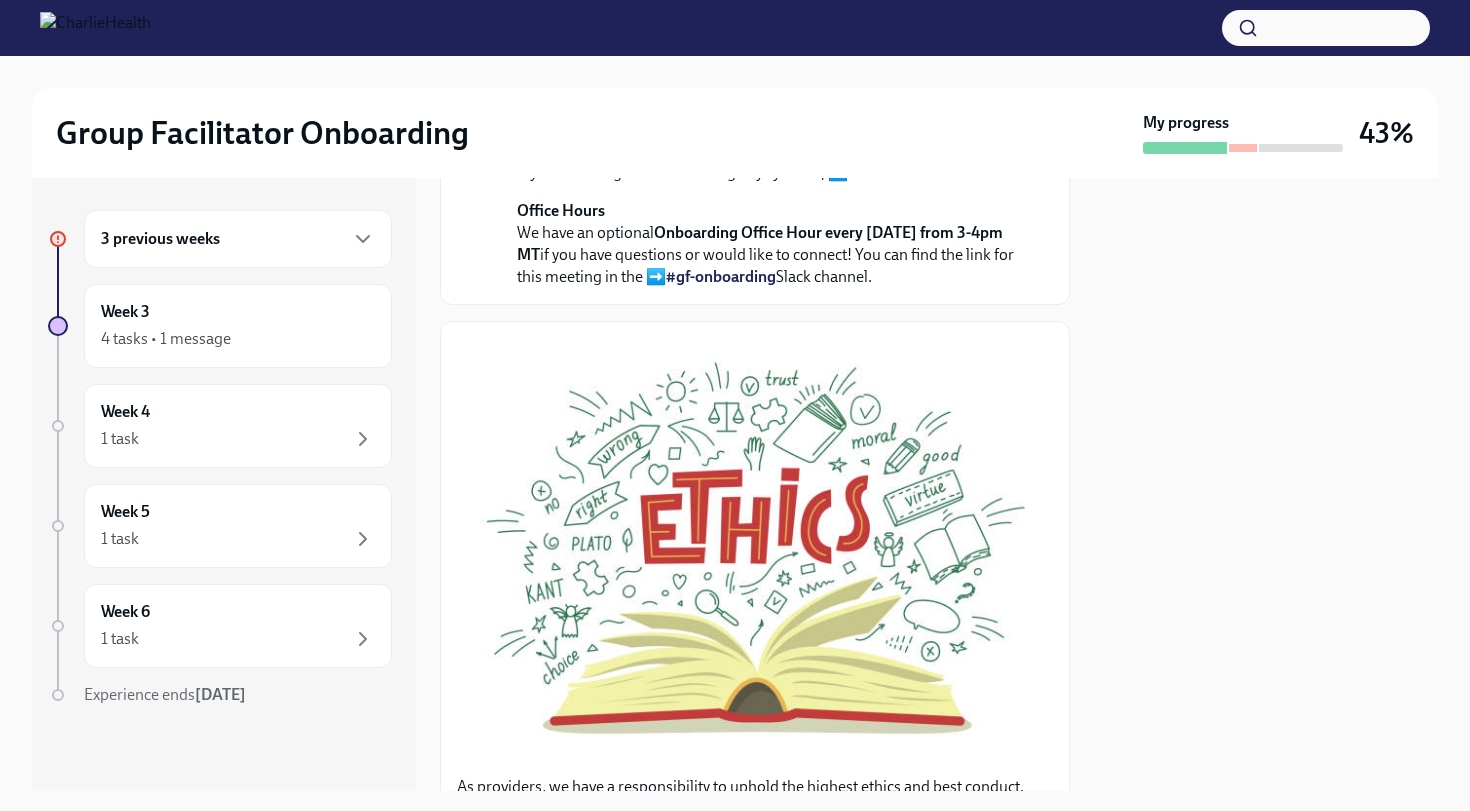 scroll, scrollTop: 0, scrollLeft: 0, axis: both 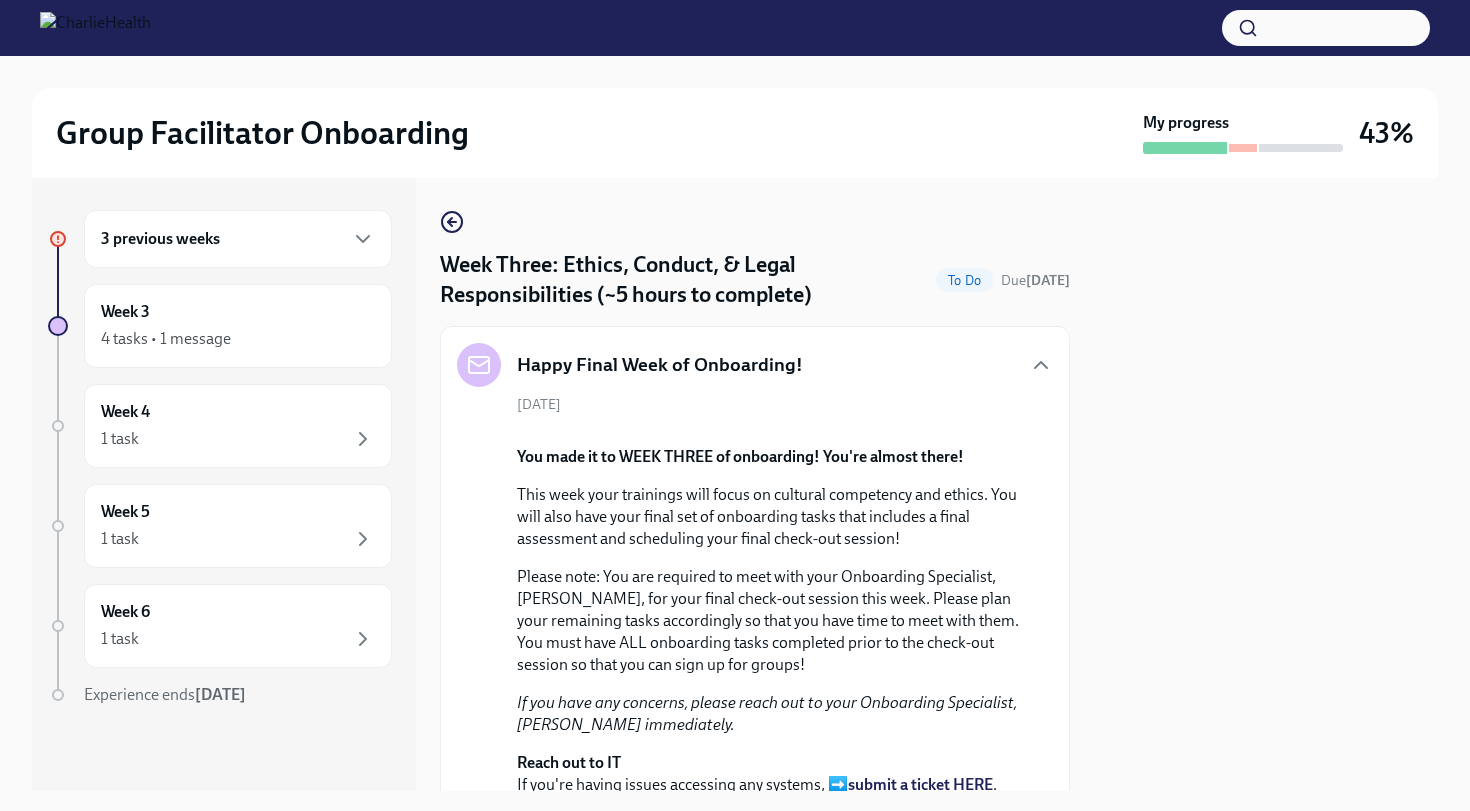click on "Happy Final Week of Onboarding! [DATE] You made it to WEEK THREE of onboarding! You're almost there!
This week your trainings will focus on cultural competency and ethics. You will also have your final set of onboarding tasks that includes a final assessment and scheduling your final check-out session!
Please note: You are required to meet with your Onboarding Specialist, [PERSON_NAME], for your final check-out session this week. Please plan your remaining tasks accordingly so that you have time to meet with them. You must have ALL onboarding tasks completed prior to the check-out session so that you can sign up for groups!
If you have any concerns, please reach out to your Onboarding Specialist, [PERSON_NAME] immediately.
Reach out to IT
If you're having issues accessing any systems, ➡️  submit a ticket HERE .
Office Hours
We have an optional  Onboarding Office Hour every [DATE] from 3-4pm MT #gf-onboarding  Slack channel." at bounding box center (755, 621) 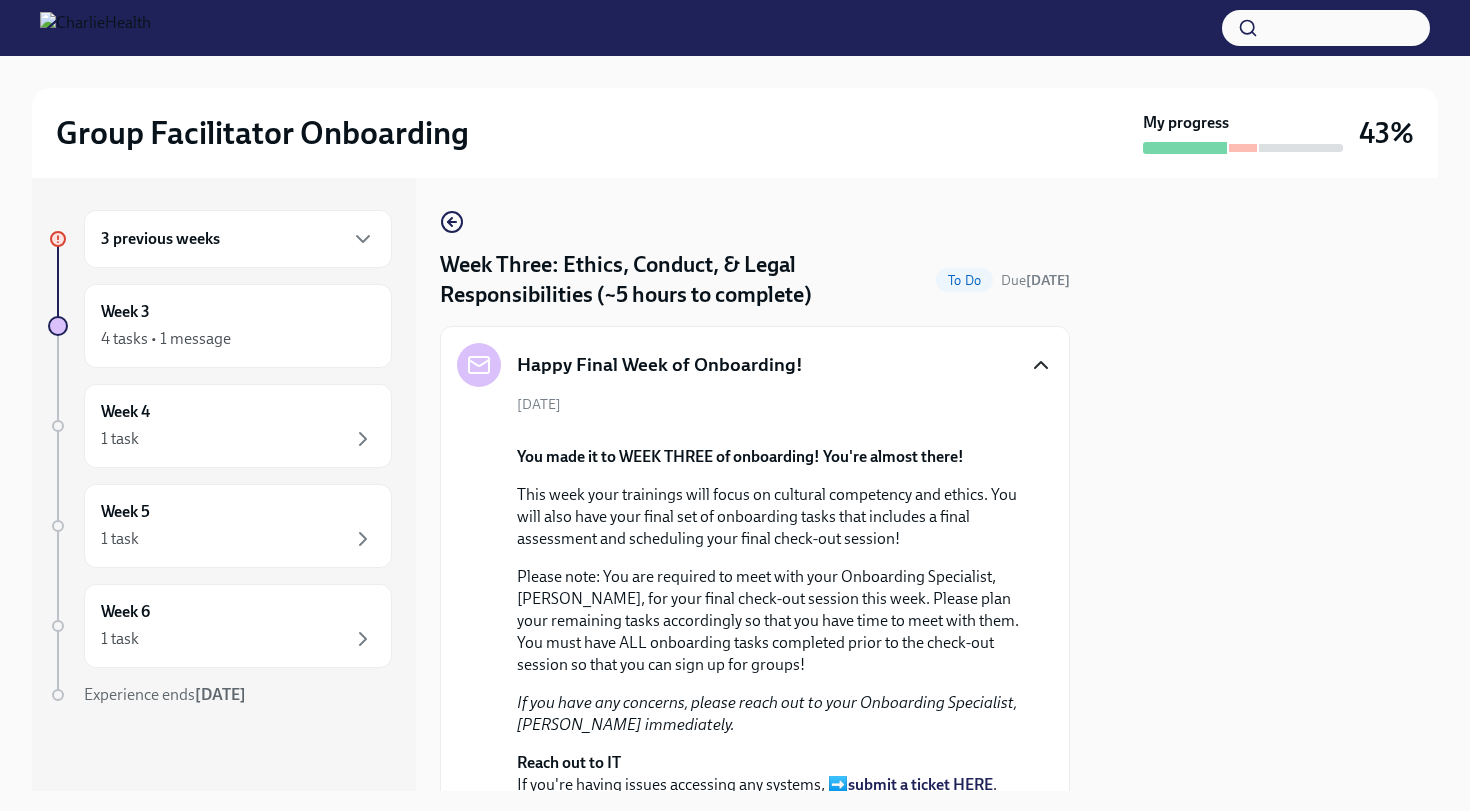 click 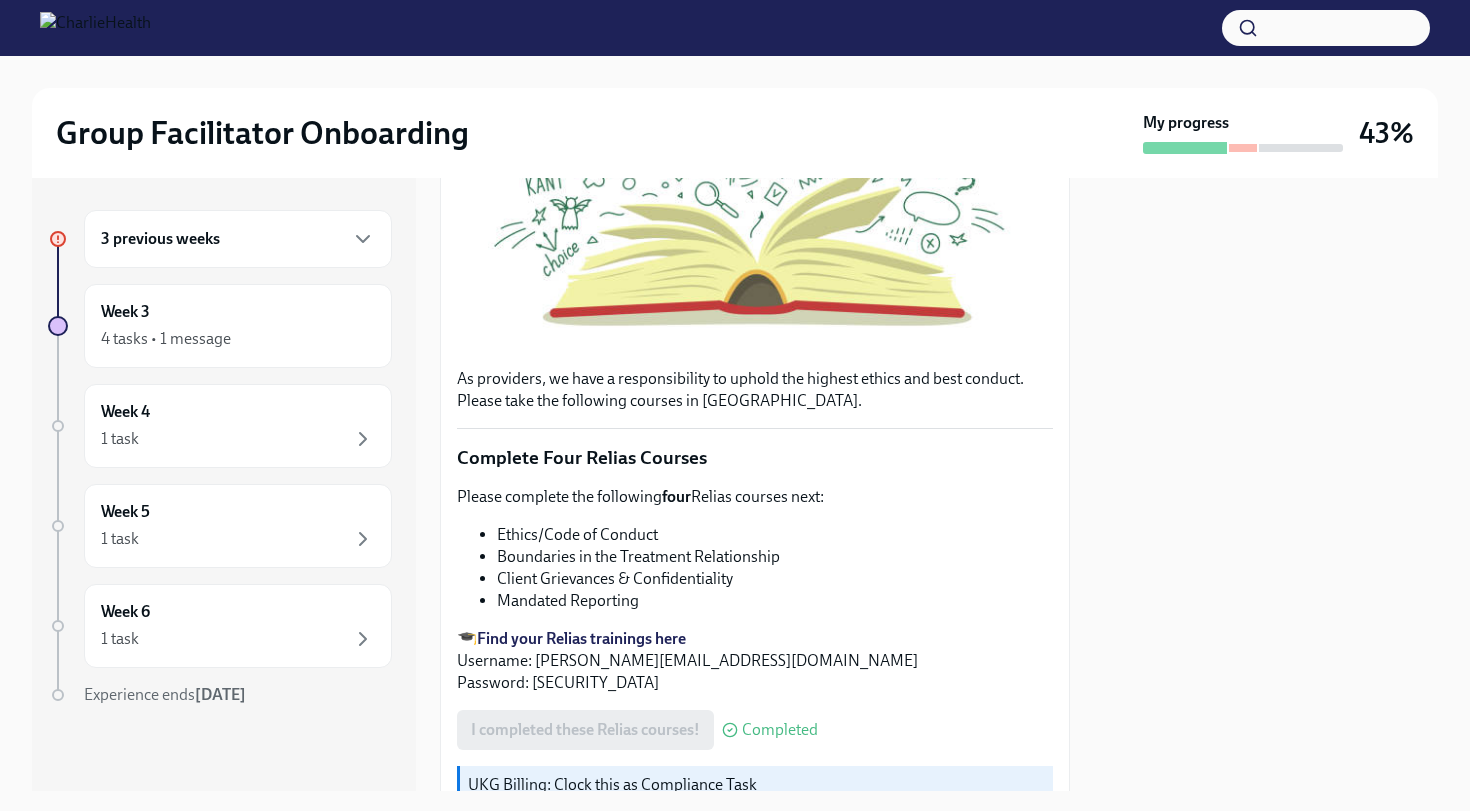 scroll, scrollTop: 0, scrollLeft: 0, axis: both 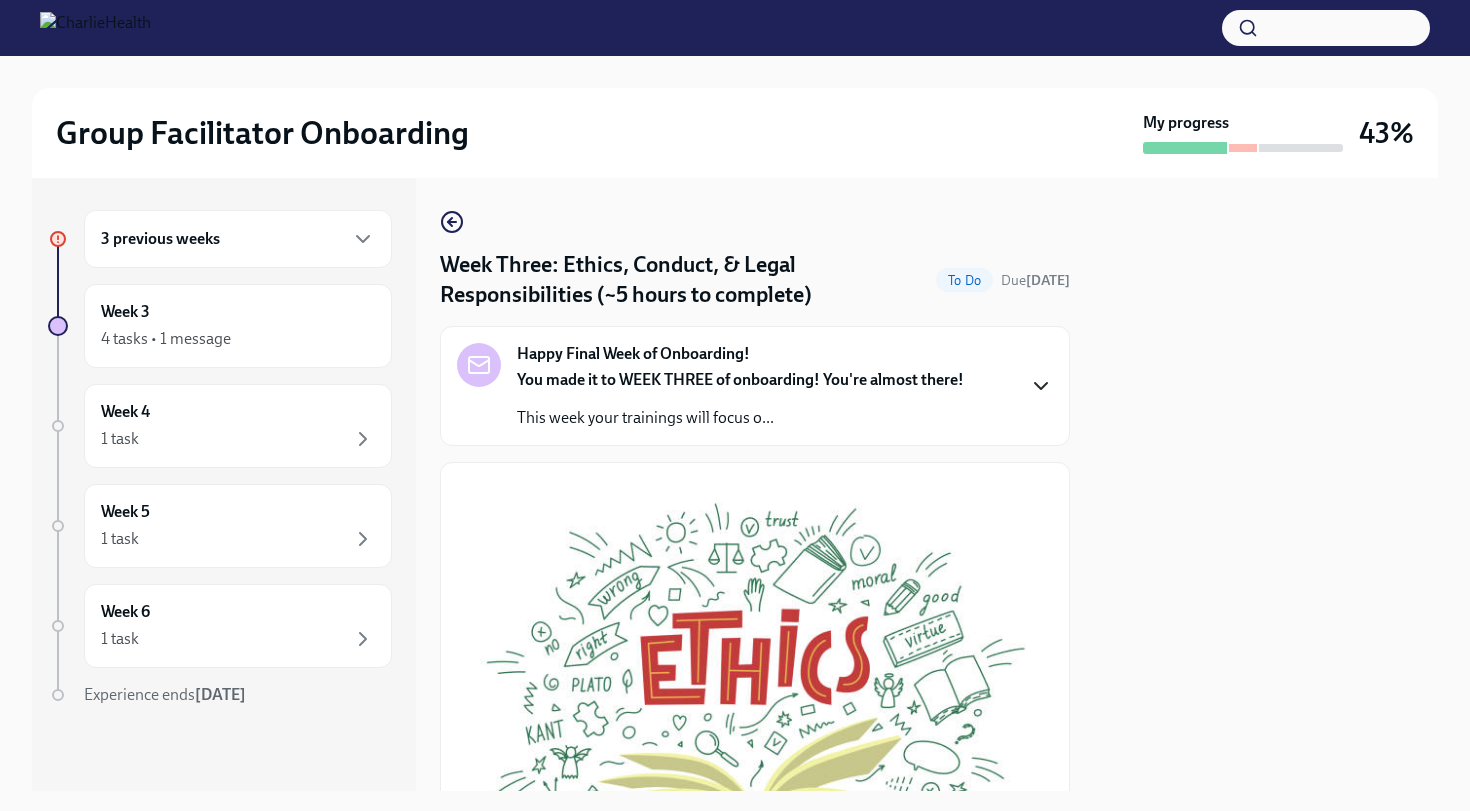 click 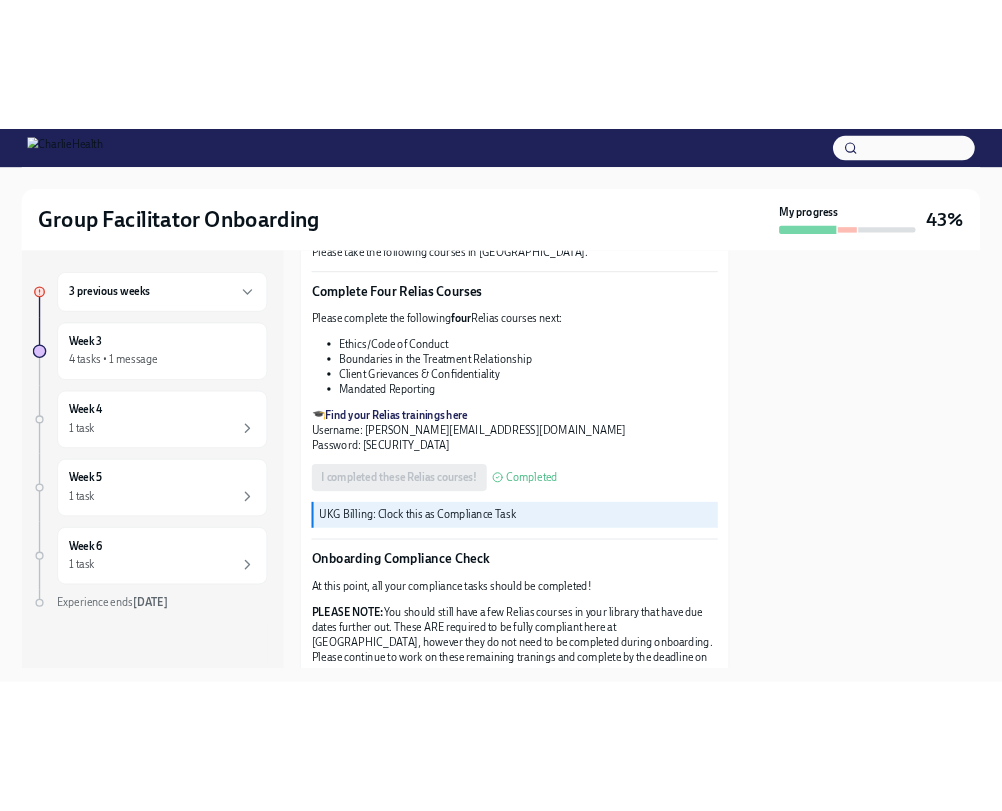 scroll, scrollTop: 1366, scrollLeft: 0, axis: vertical 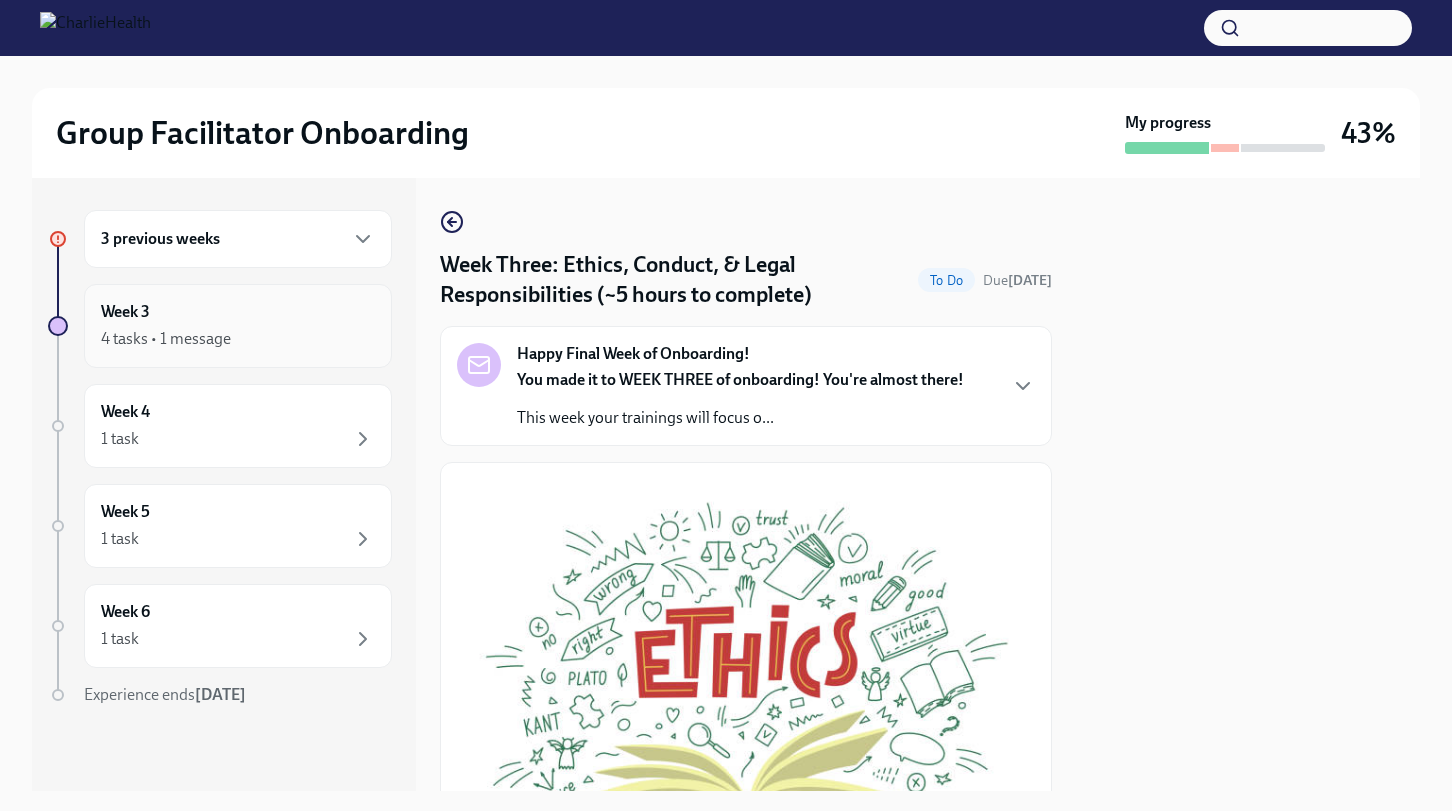 click on "Week 3 4 tasks • 1 message" at bounding box center [238, 326] 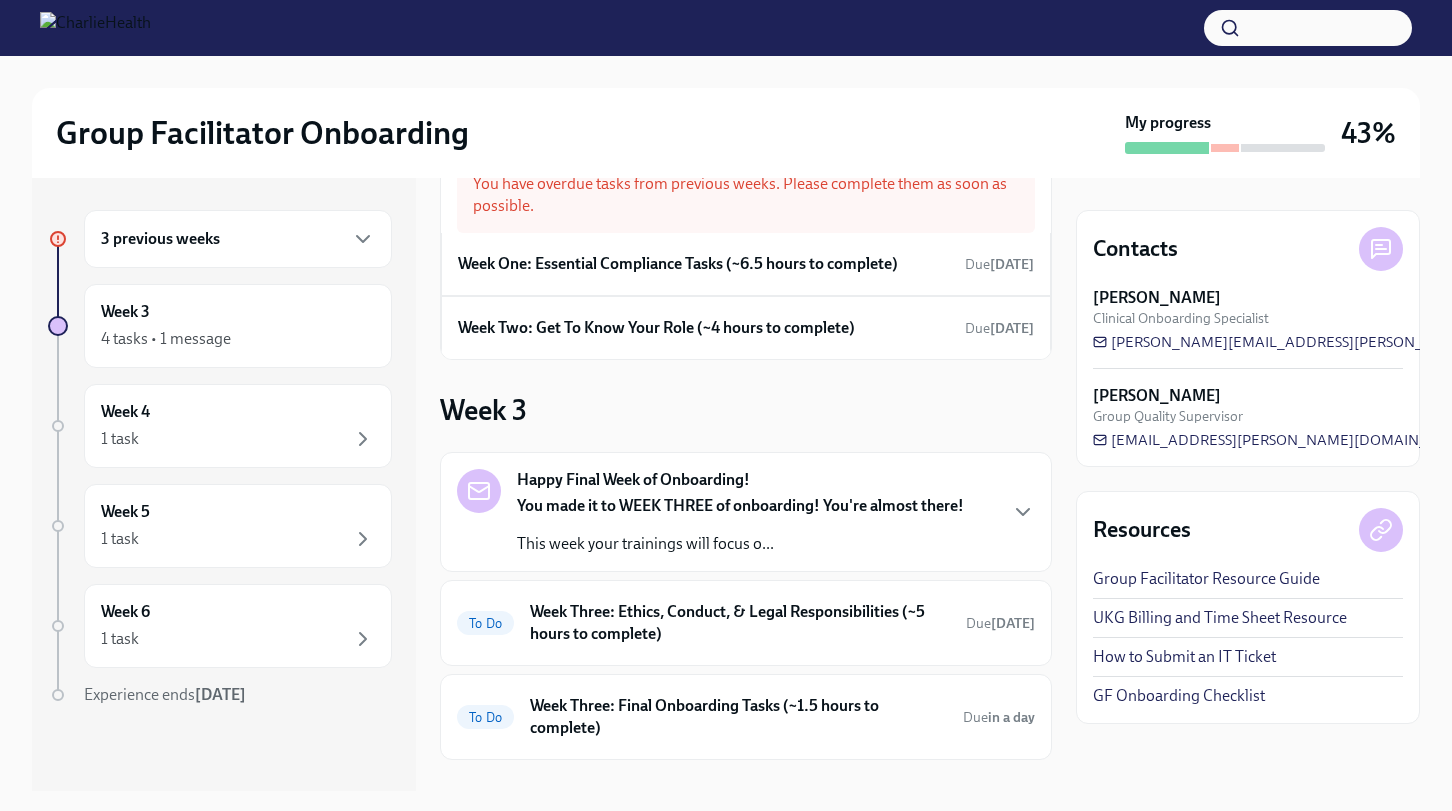scroll, scrollTop: 78, scrollLeft: 0, axis: vertical 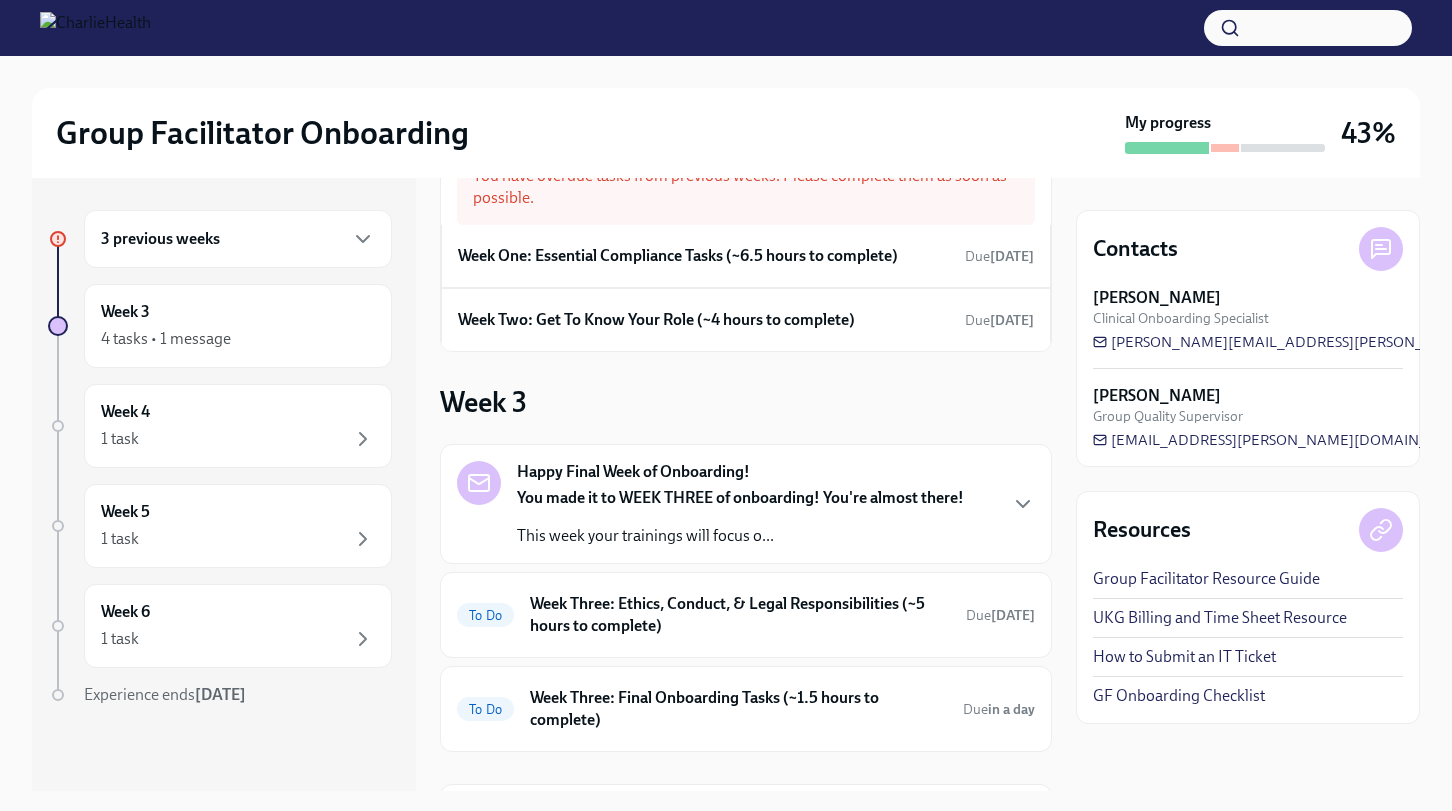 click on "3 previous weeks" at bounding box center [238, 239] 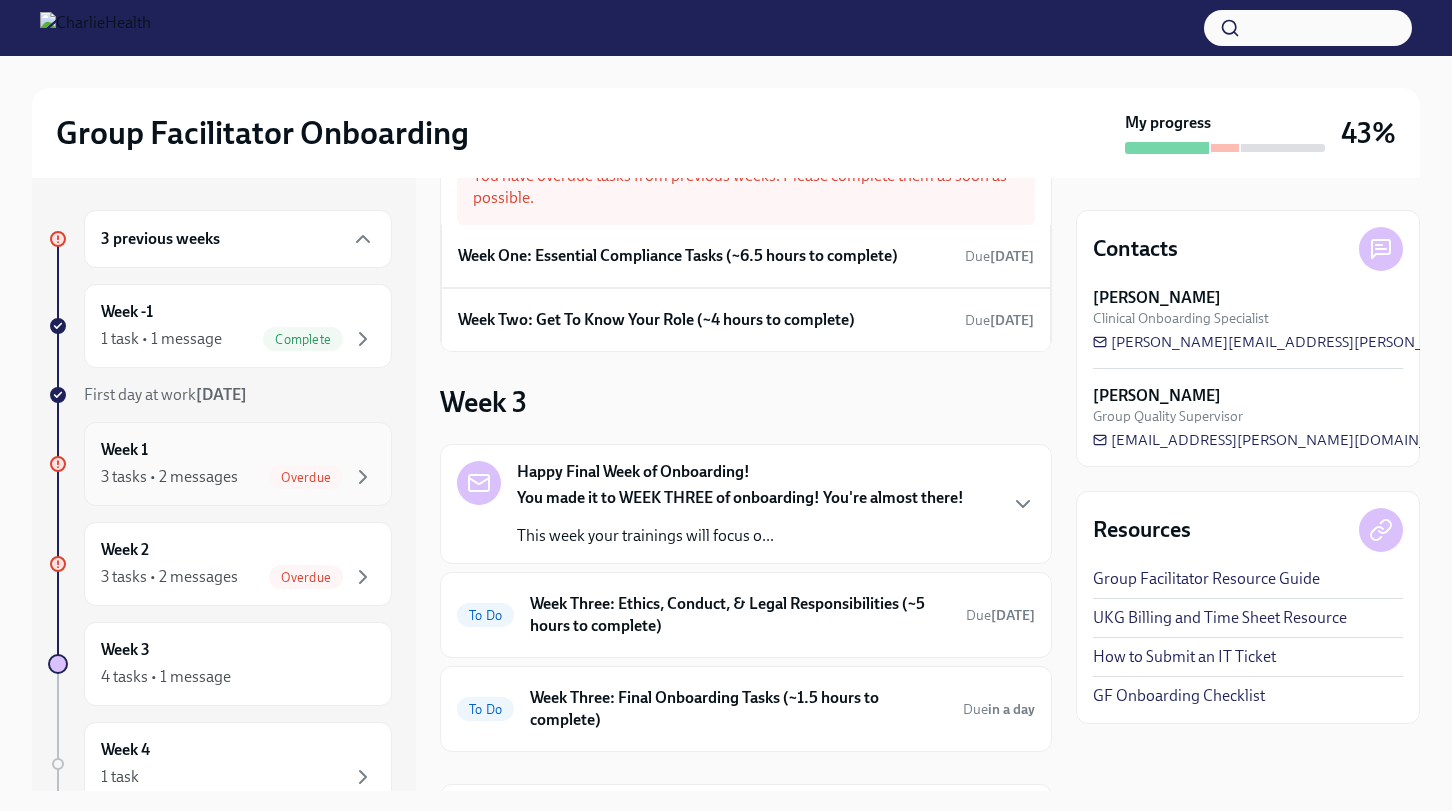 click on "3 tasks • 2 messages Overdue" at bounding box center [238, 477] 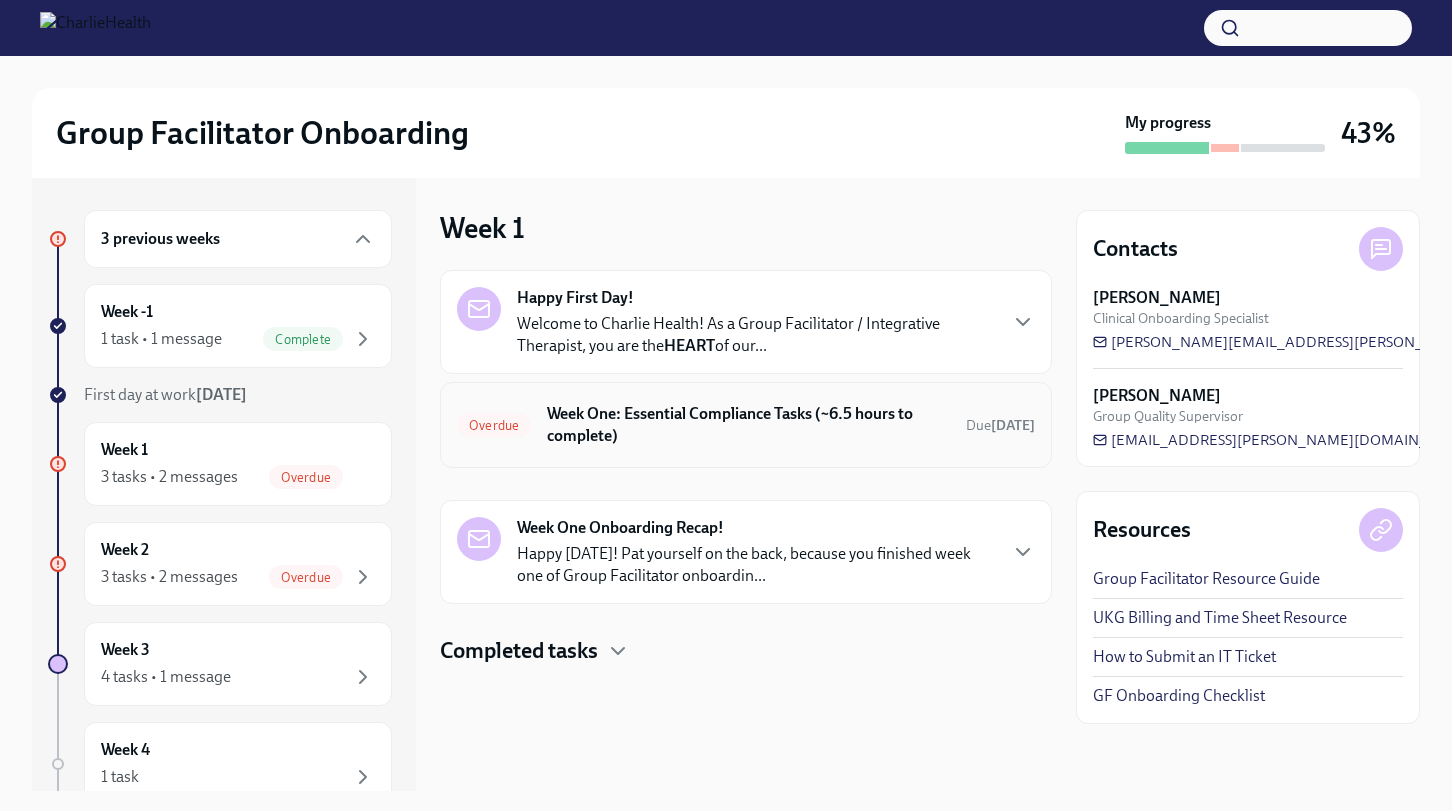 click on "Week One: Essential Compliance Tasks (~6.5 hours to complete)" at bounding box center (748, 425) 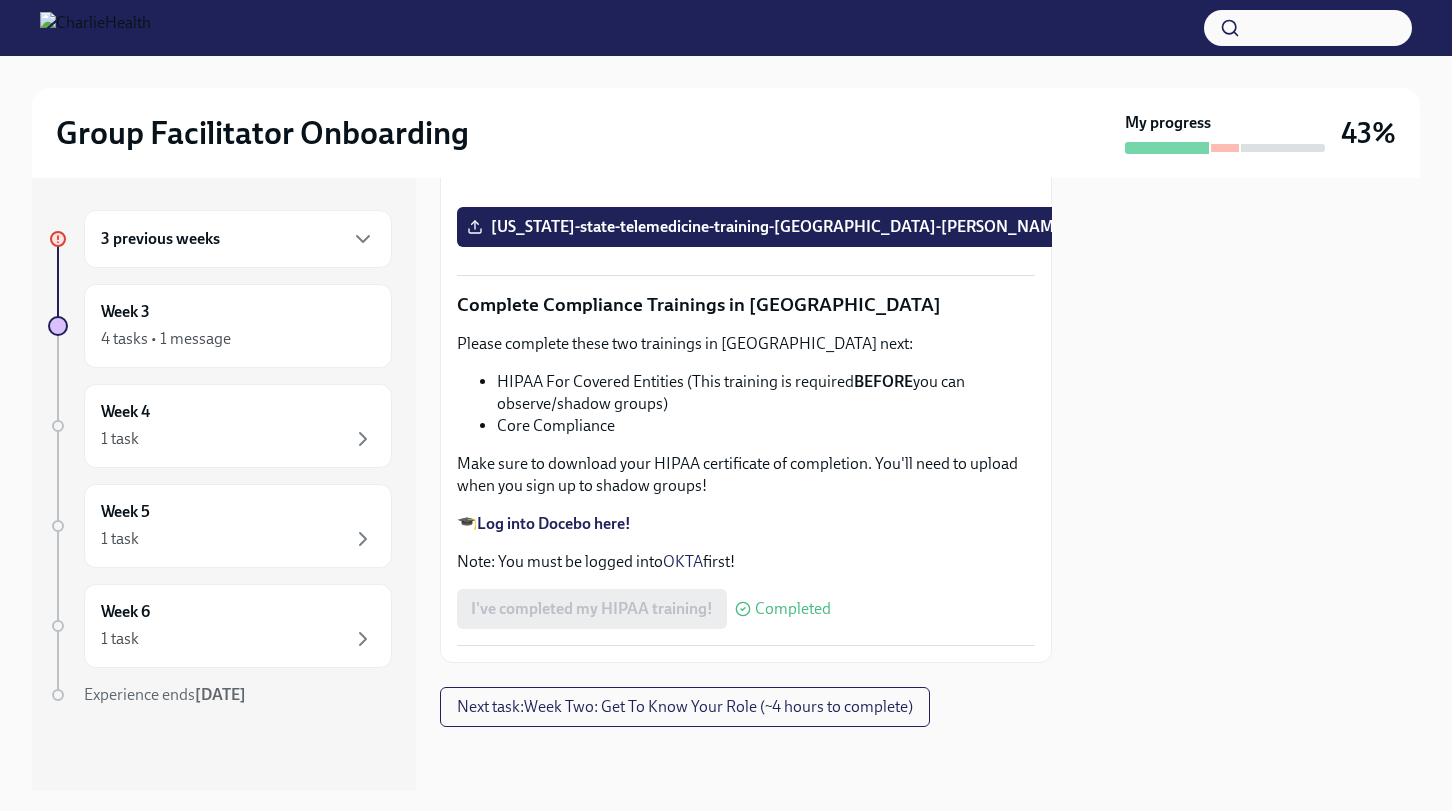 scroll, scrollTop: 4732, scrollLeft: 0, axis: vertical 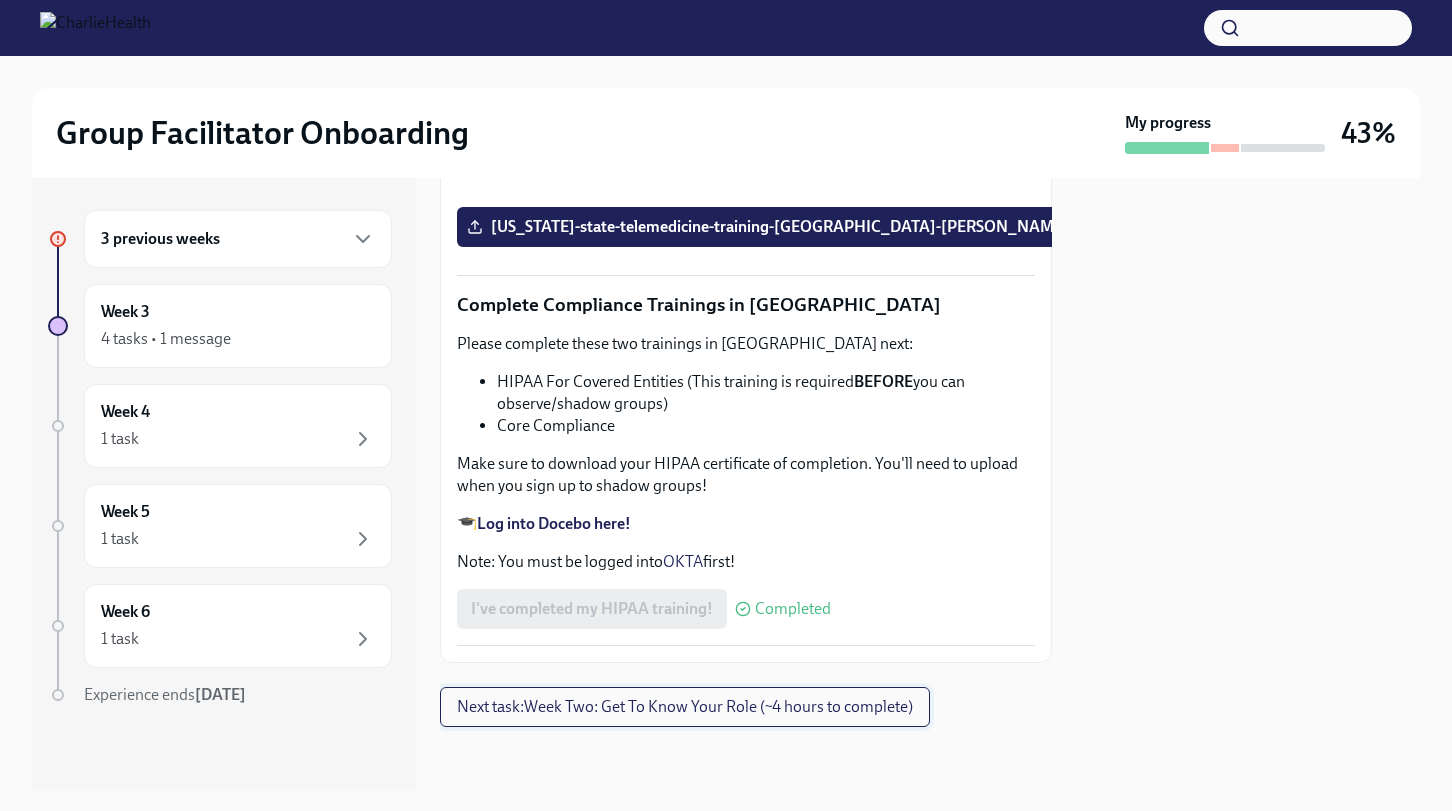 click on "Next task :  Week Two: Get To Know Your Role (~4 hours to complete)" at bounding box center [685, 707] 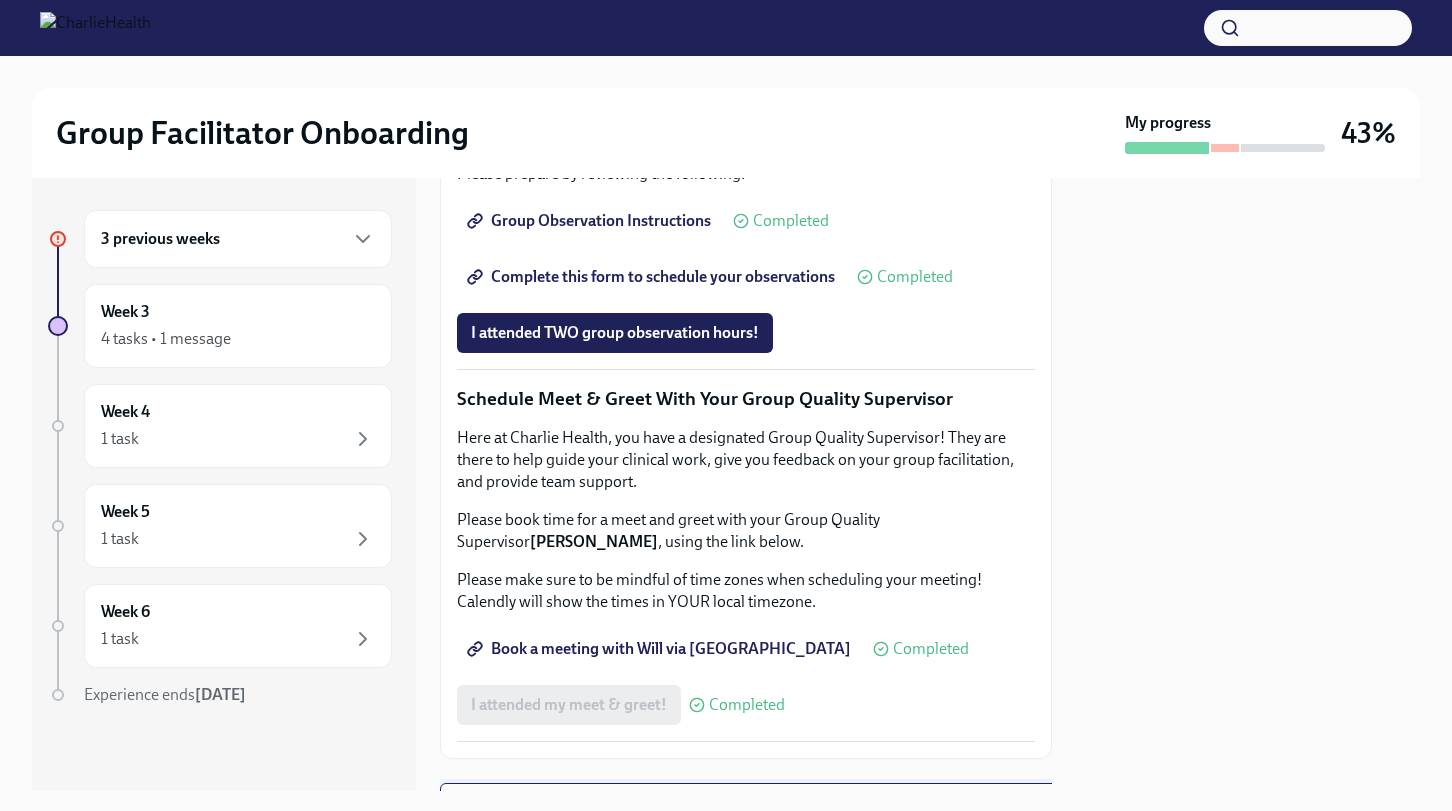 scroll, scrollTop: 1432, scrollLeft: 0, axis: vertical 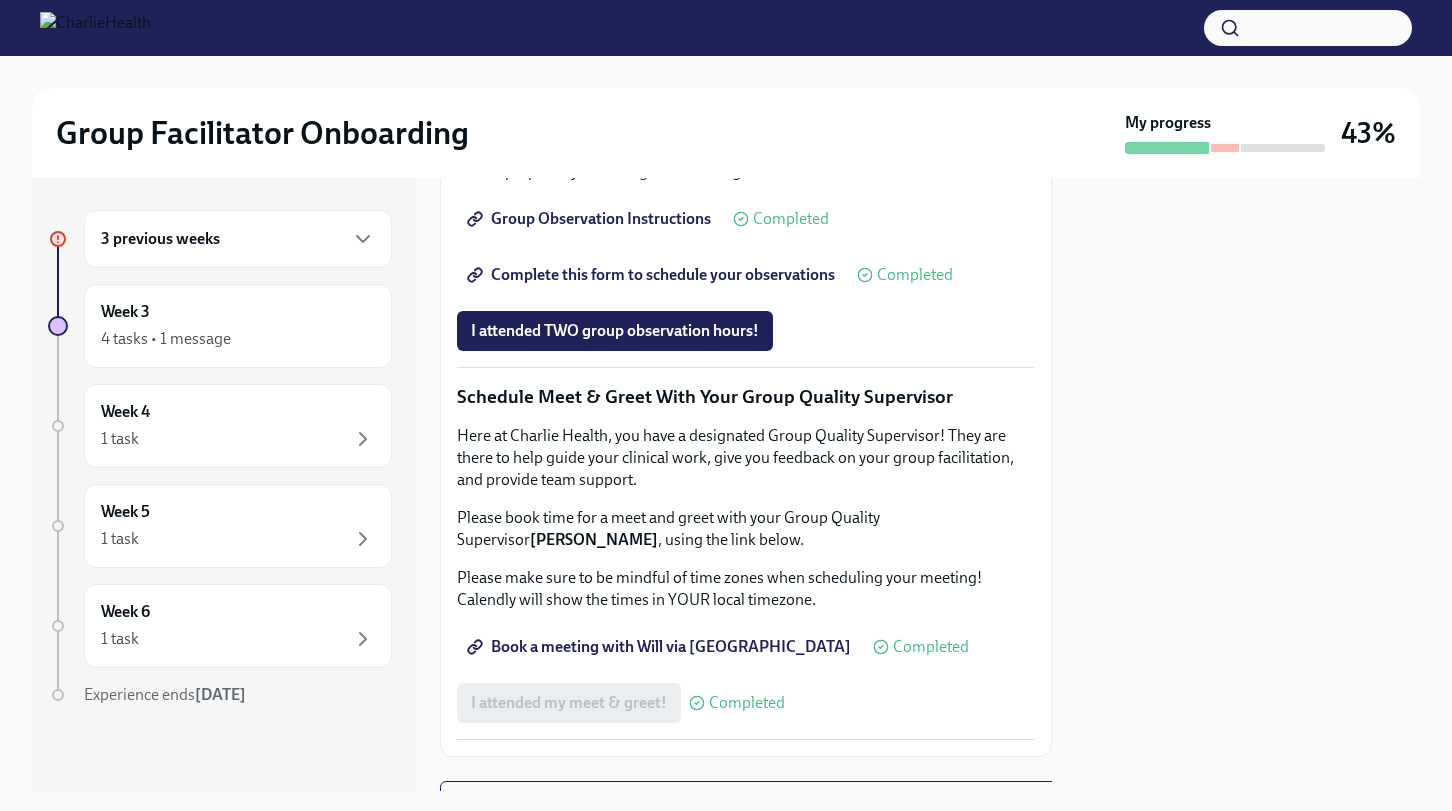 click on "Group Observation Instructions" at bounding box center (591, 219) 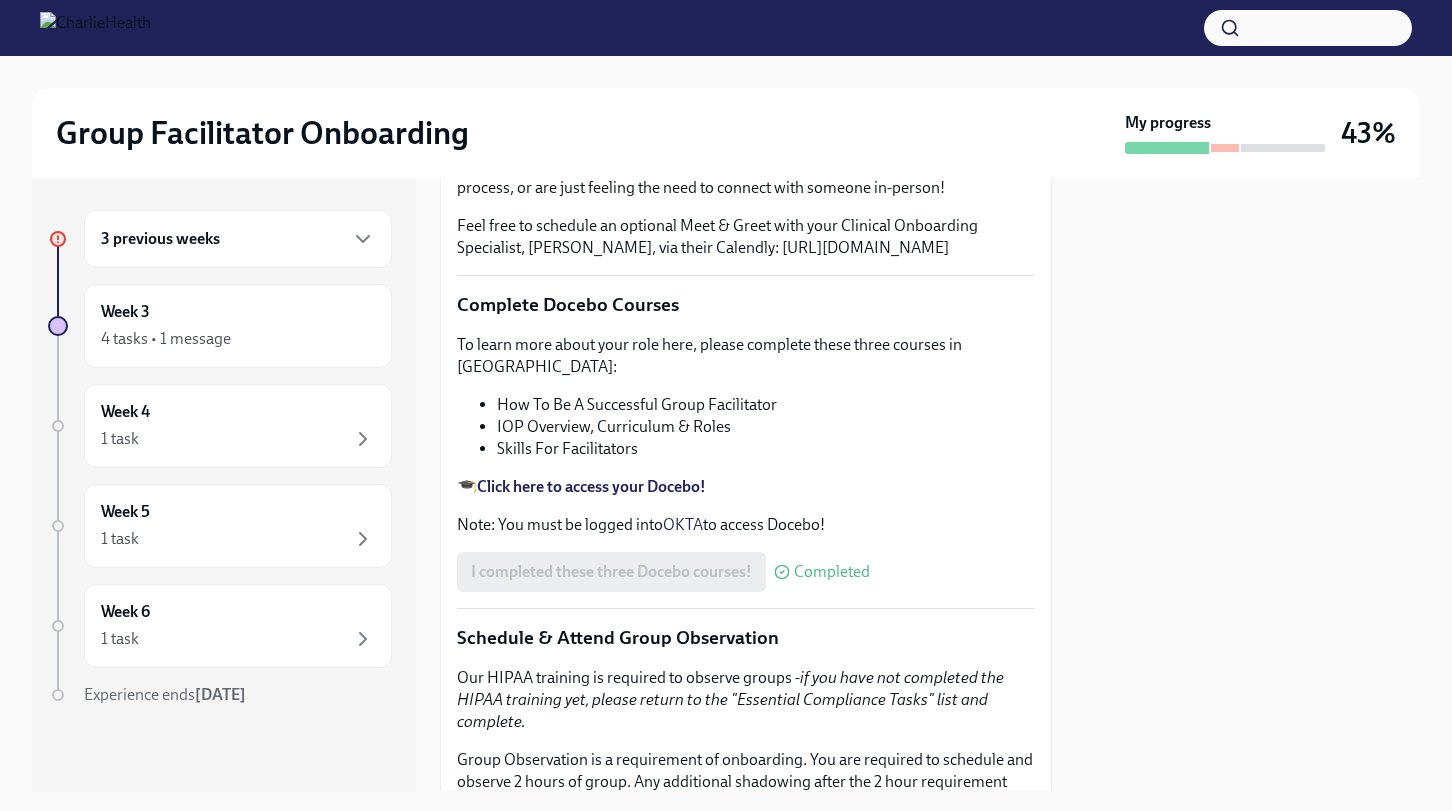 scroll, scrollTop: 0, scrollLeft: 0, axis: both 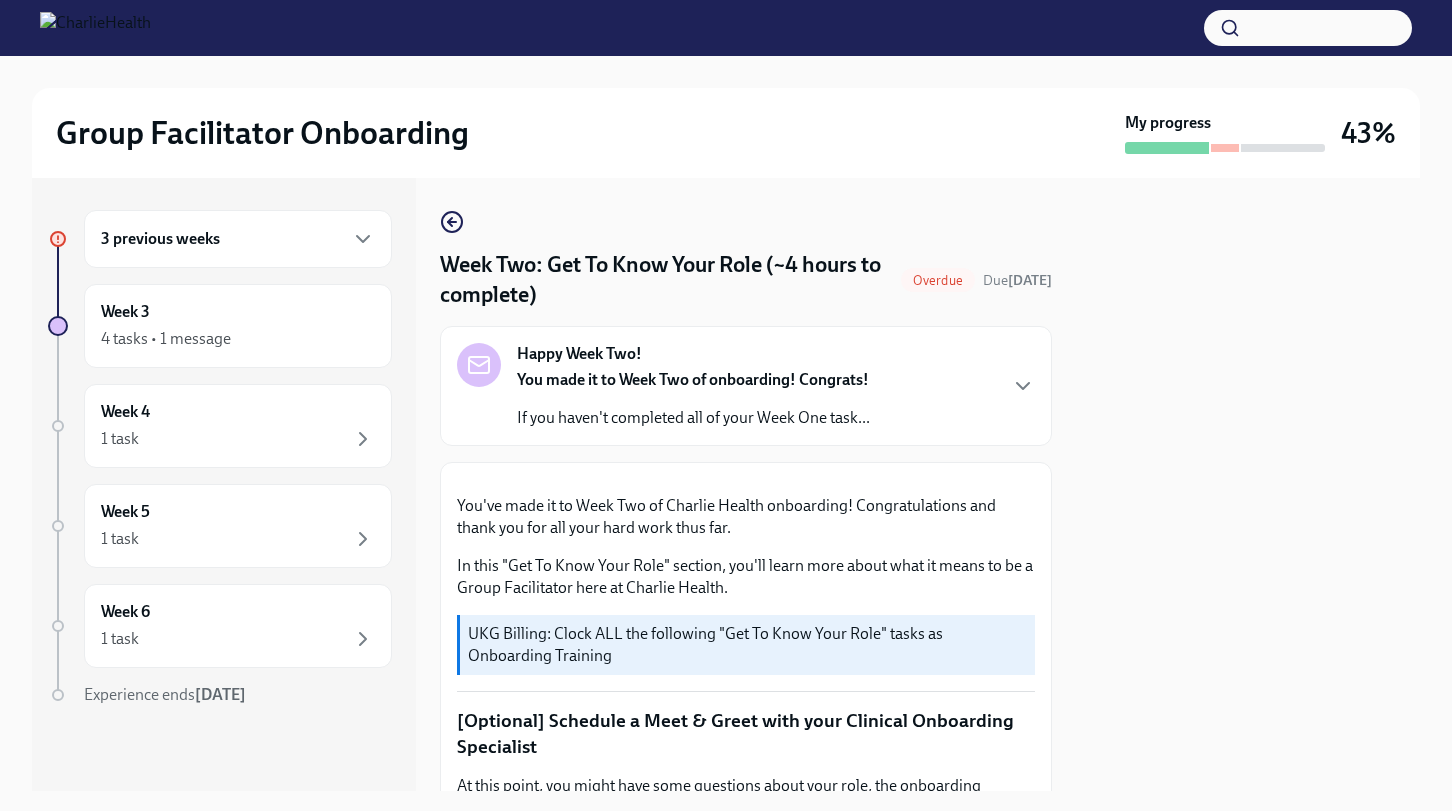 click at bounding box center [726, 28] 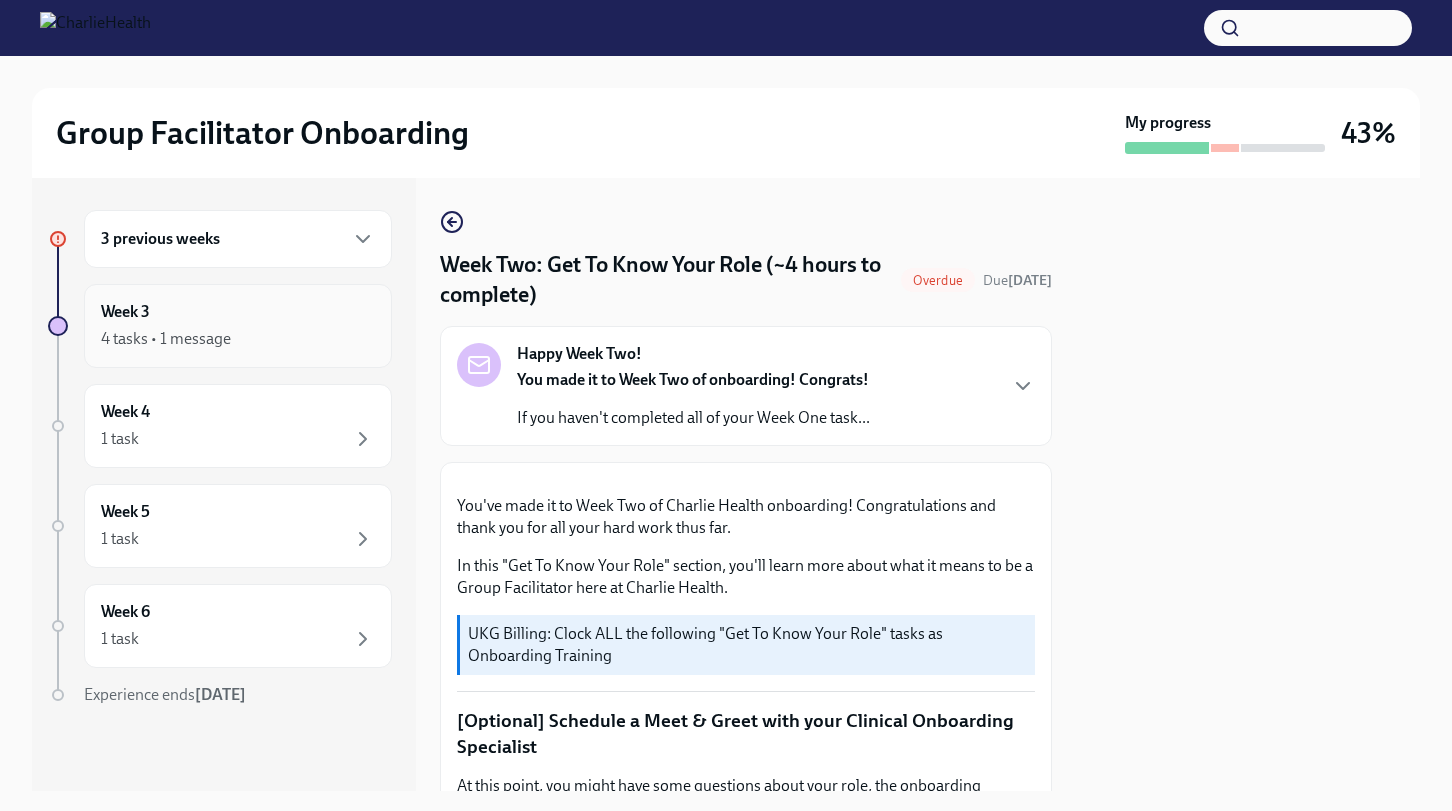 click on "Week 3 4 tasks • 1 message" at bounding box center (238, 326) 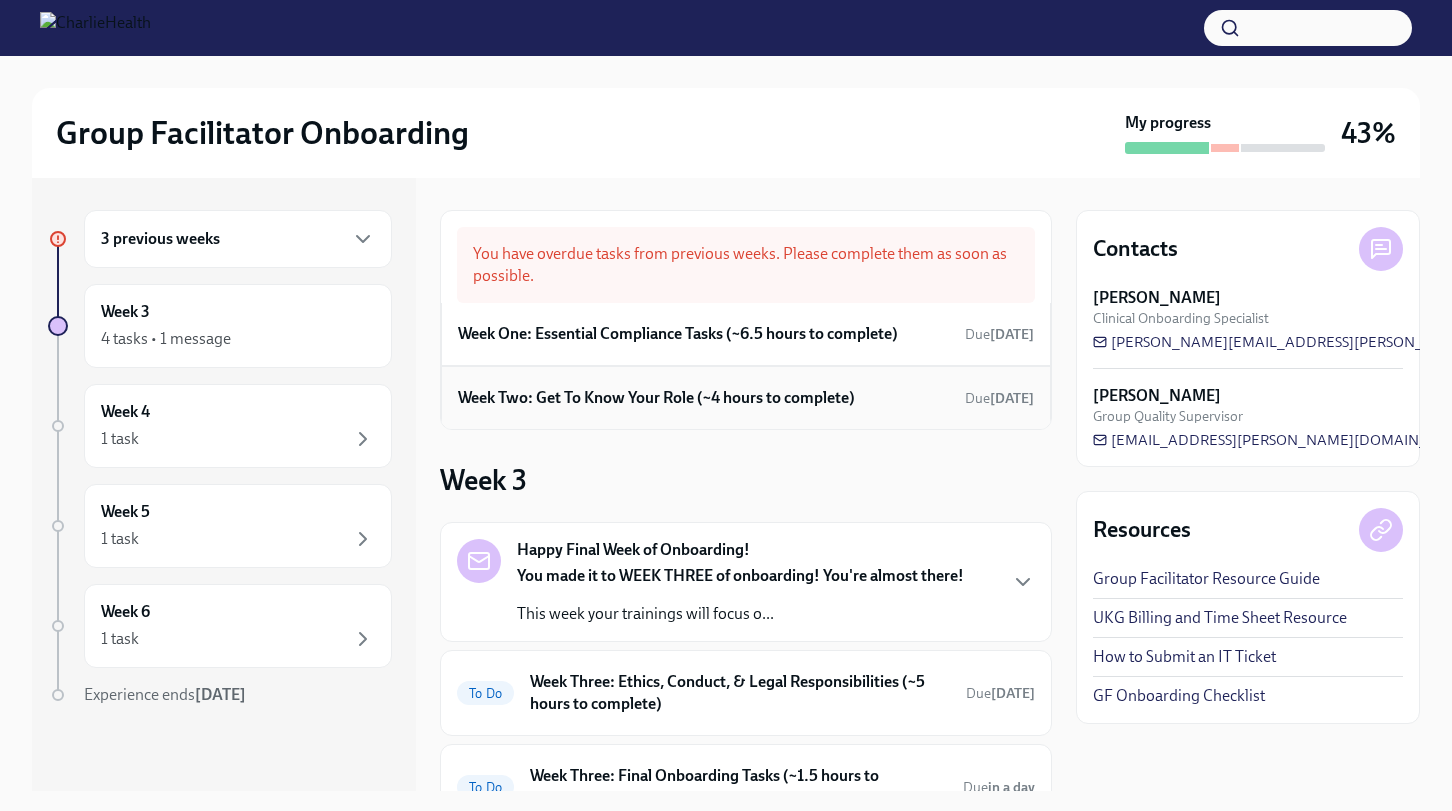 scroll, scrollTop: 263, scrollLeft: 0, axis: vertical 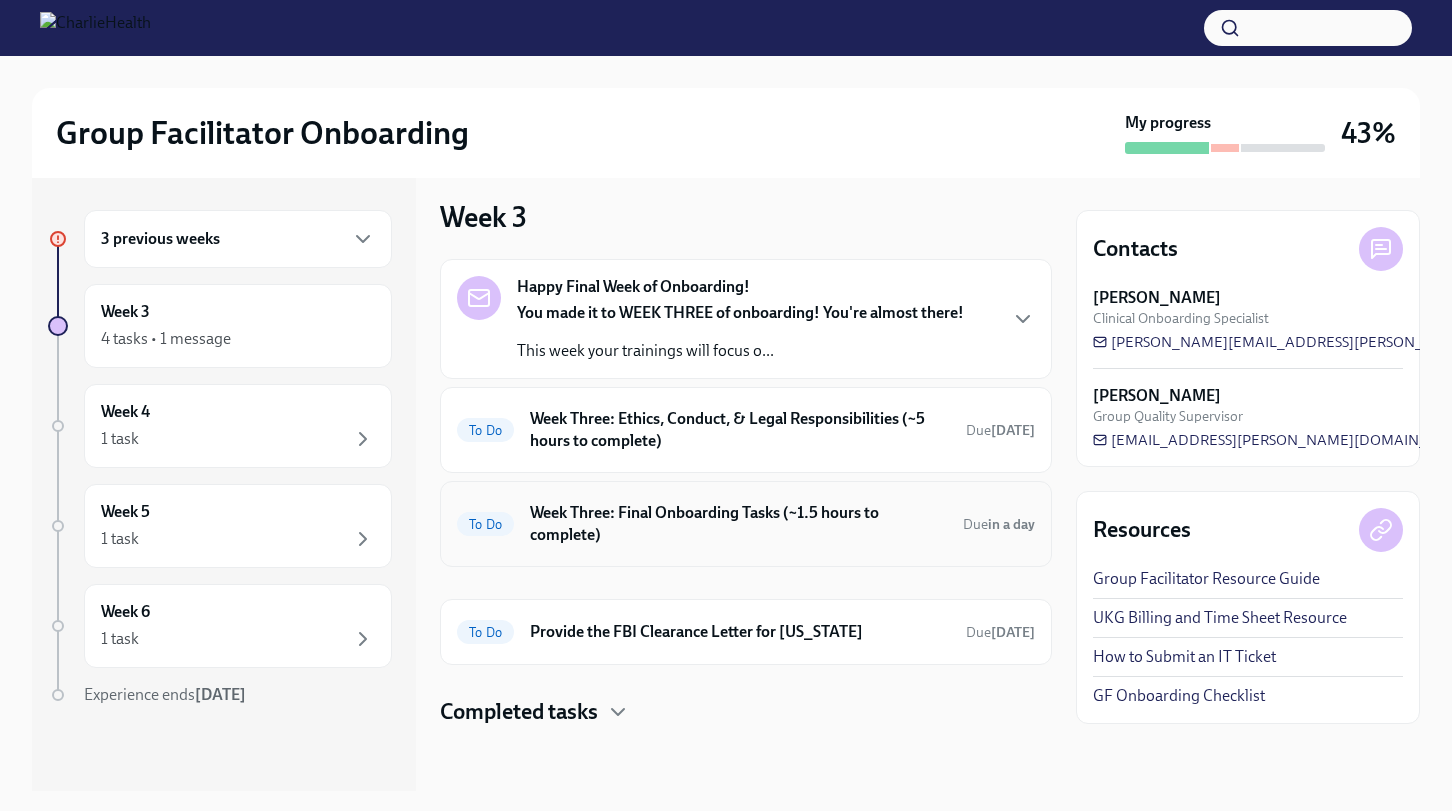 click on "Week Three: Final Onboarding Tasks (~1.5 hours to complete)" at bounding box center (738, 524) 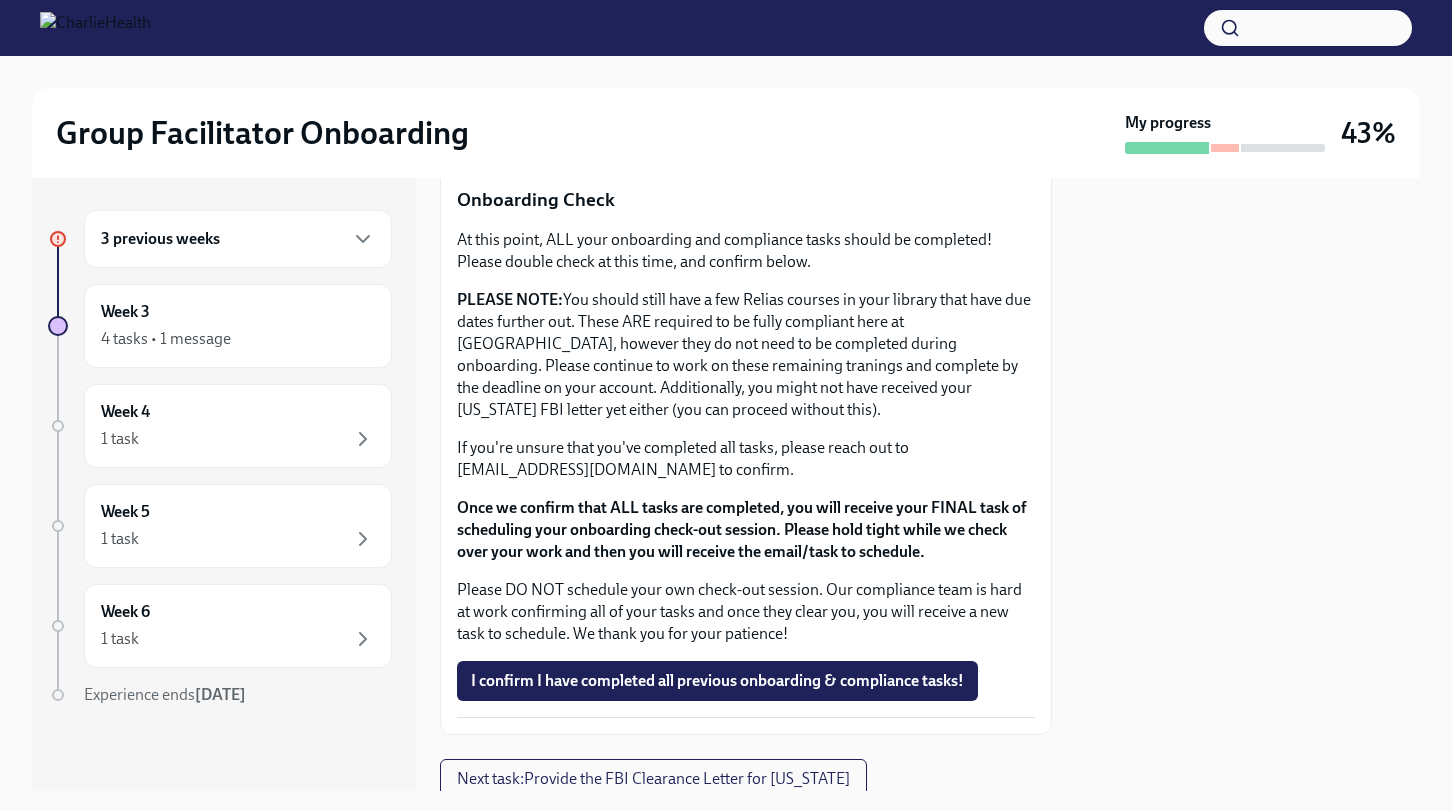 scroll, scrollTop: 1750, scrollLeft: 0, axis: vertical 